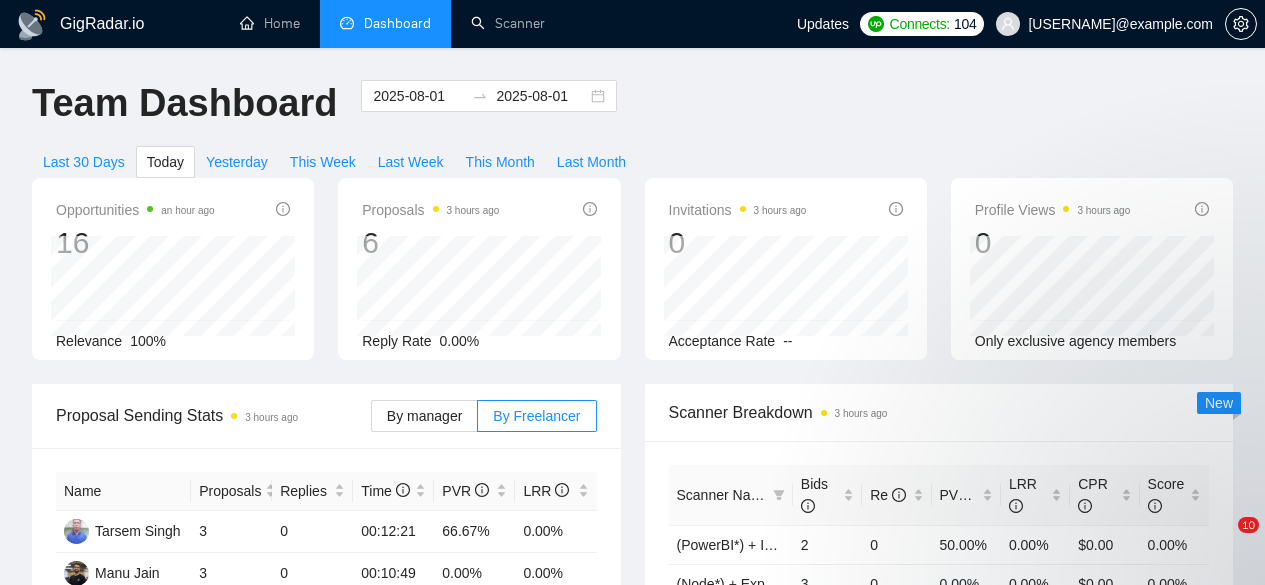scroll, scrollTop: 0, scrollLeft: 0, axis: both 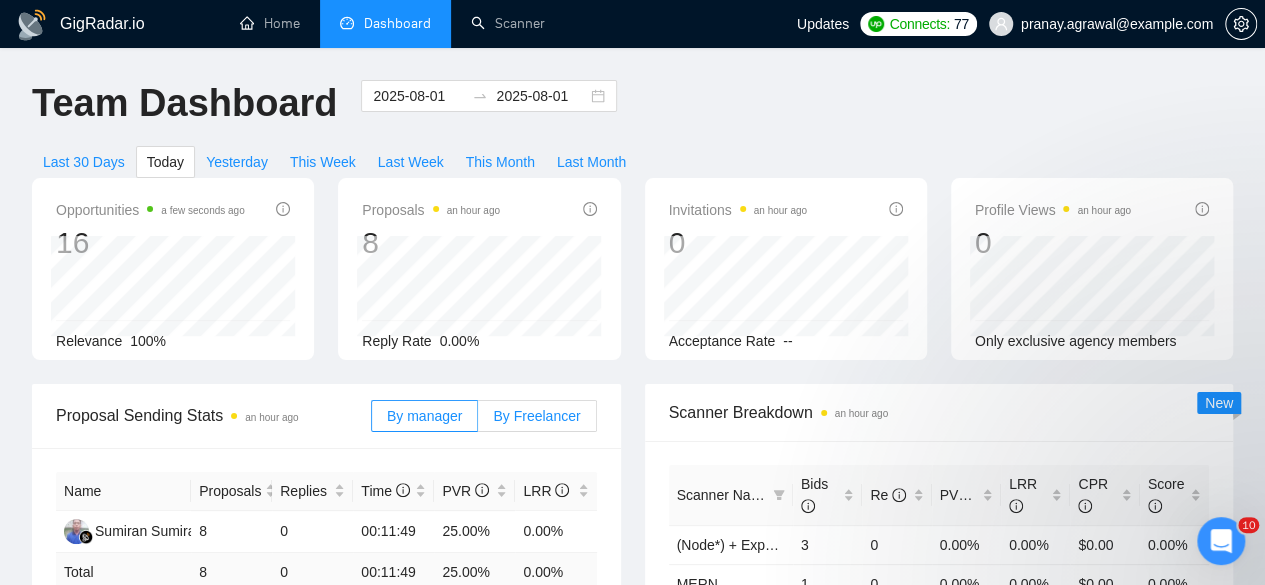 click on "By Freelancer" at bounding box center [536, 416] 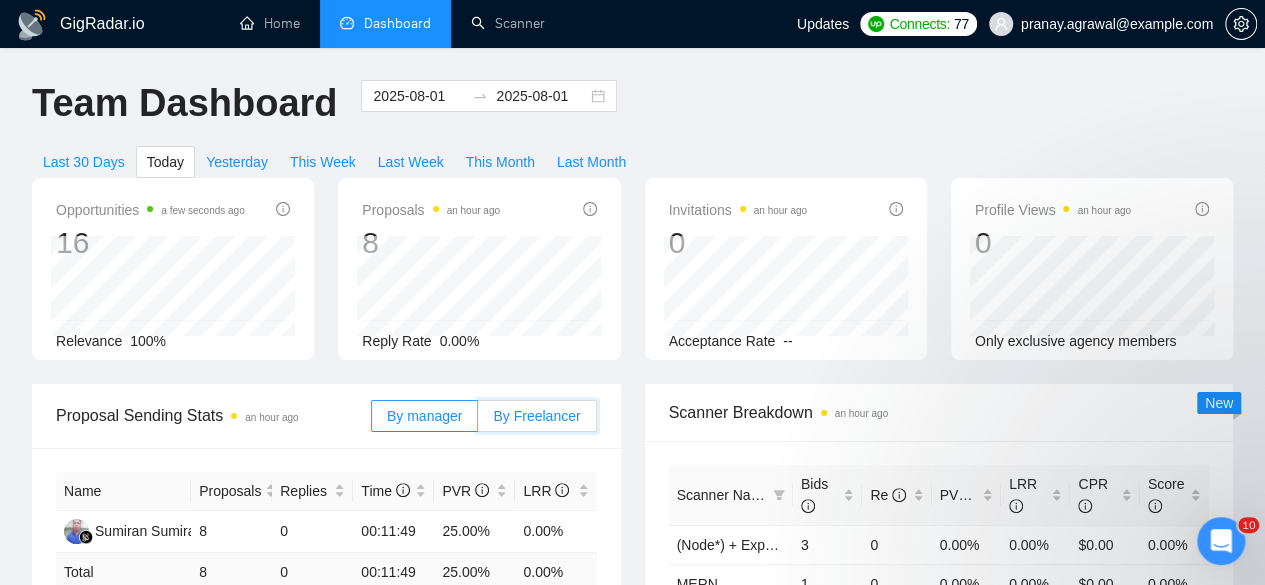 click on "By Freelancer" at bounding box center (478, 421) 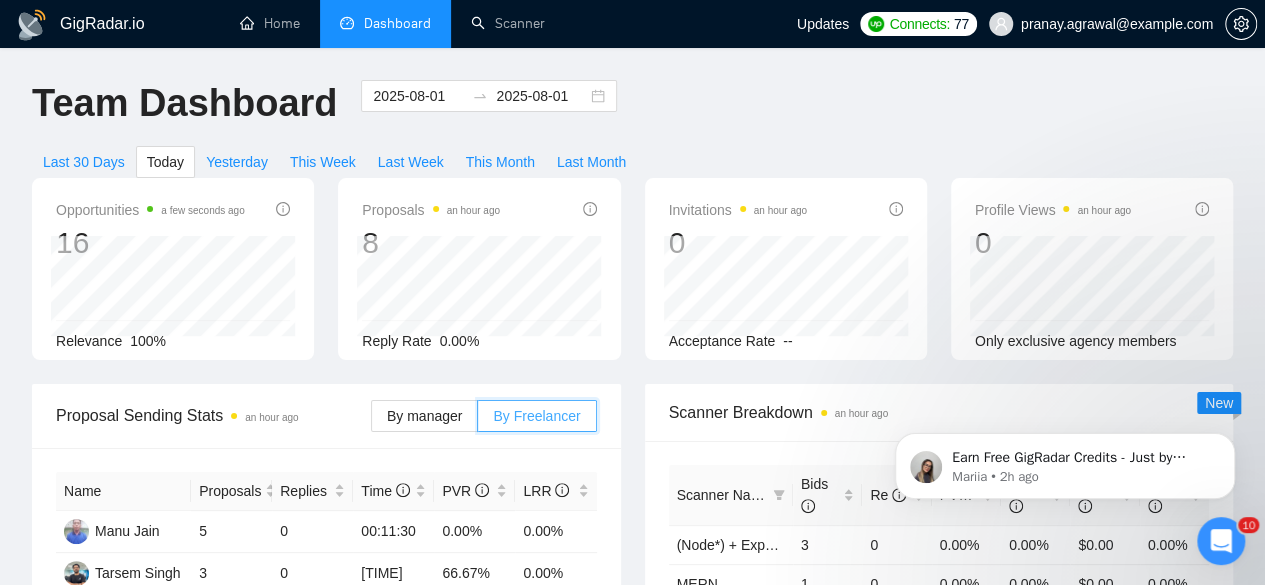 scroll, scrollTop: 0, scrollLeft: 0, axis: both 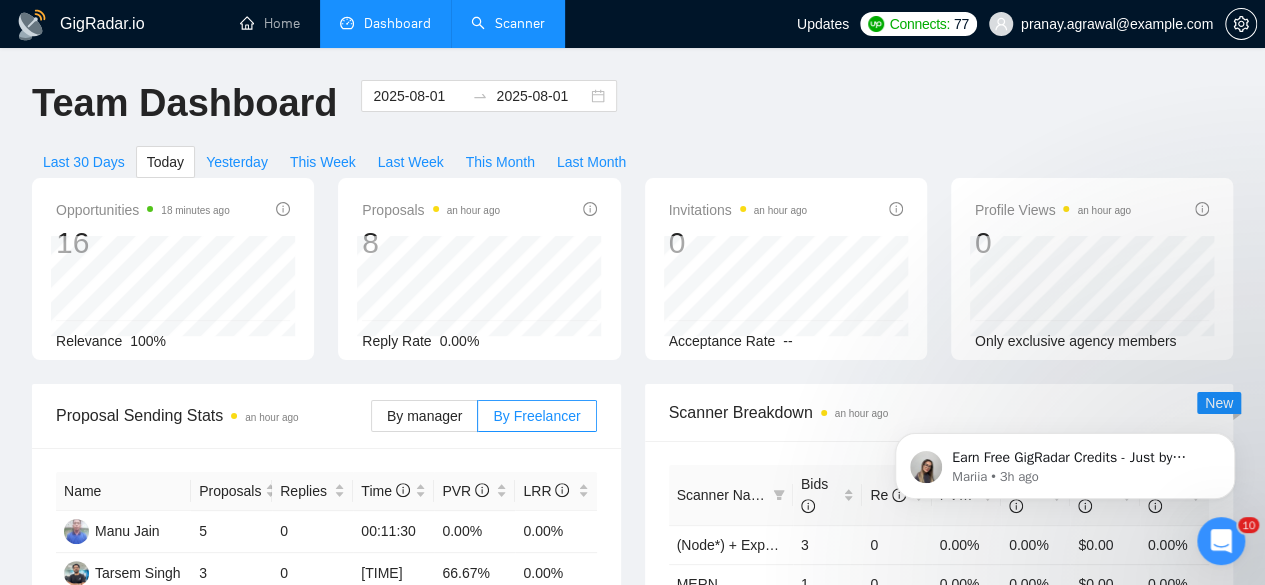 click on "Scanner" at bounding box center (508, 23) 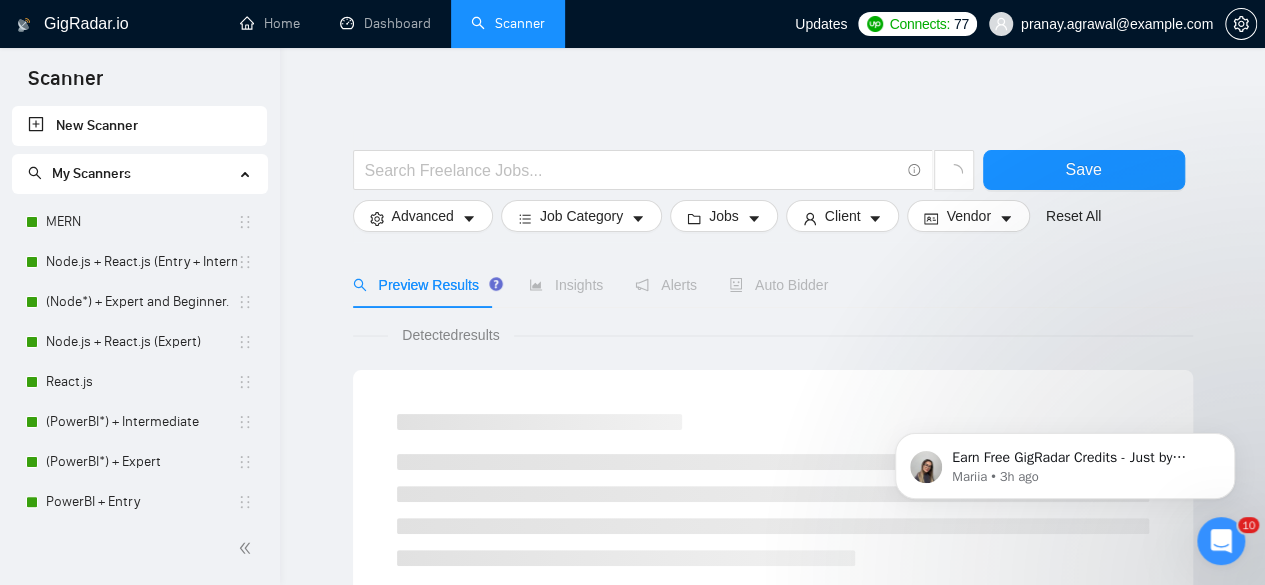 click 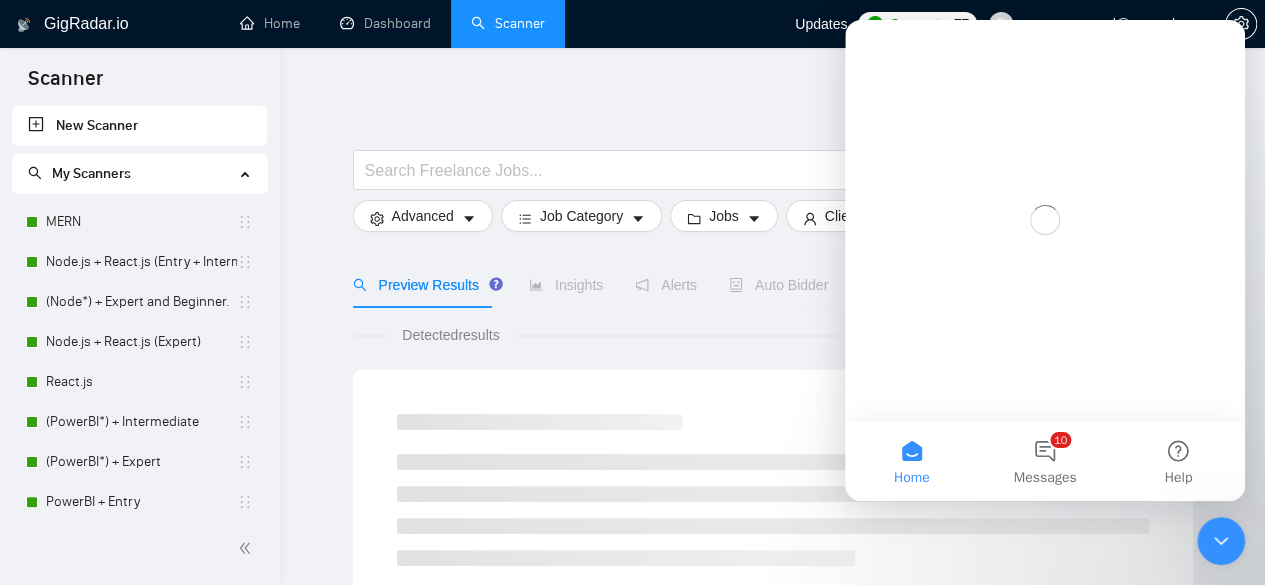 scroll, scrollTop: 0, scrollLeft: 0, axis: both 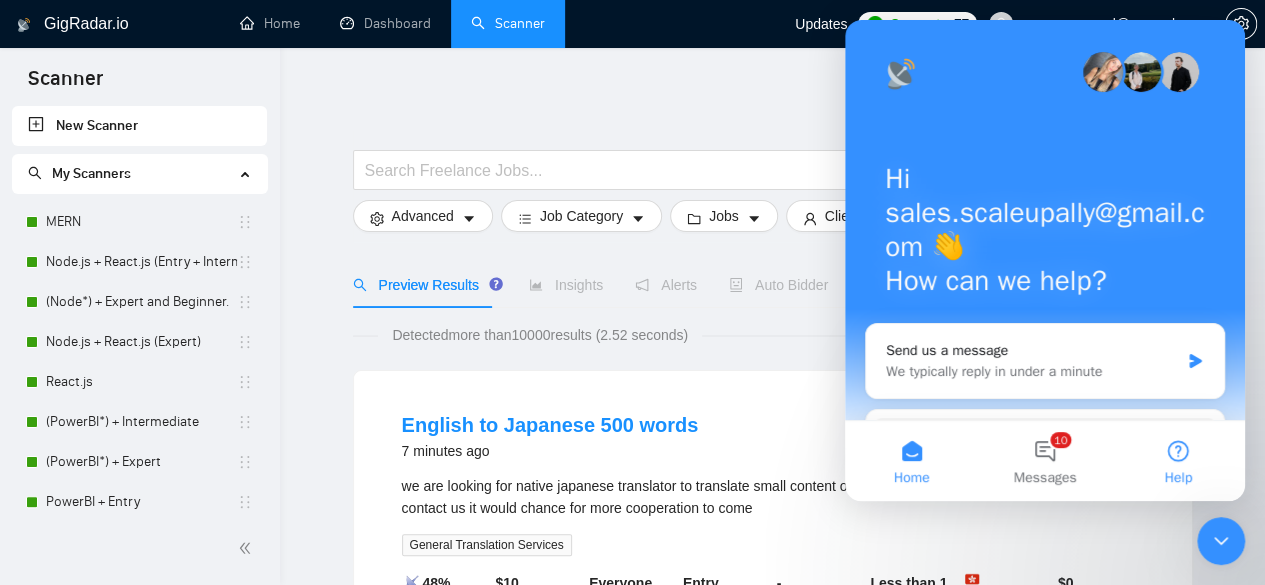 click on "Help" at bounding box center (1178, 461) 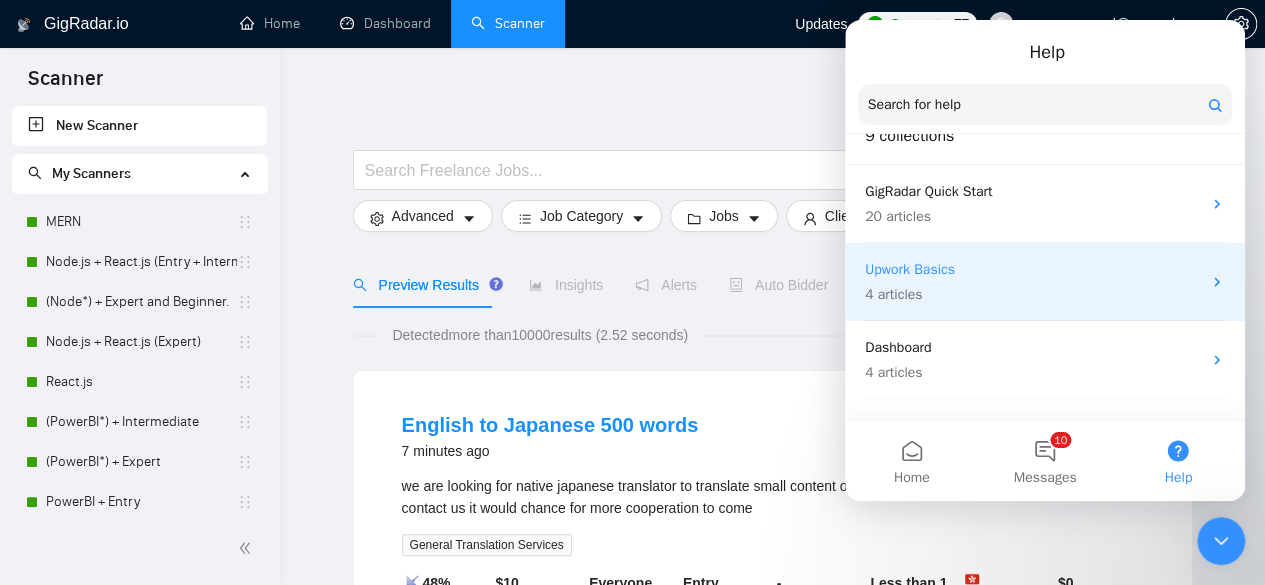 scroll, scrollTop: 0, scrollLeft: 0, axis: both 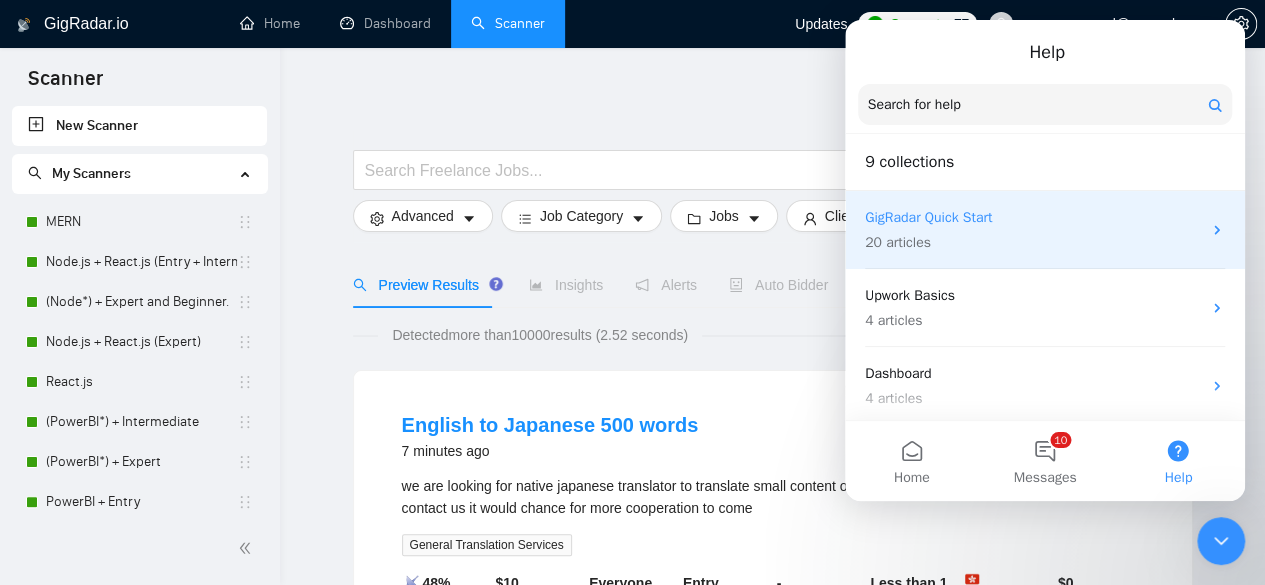 click on "20 articles" at bounding box center (1033, 242) 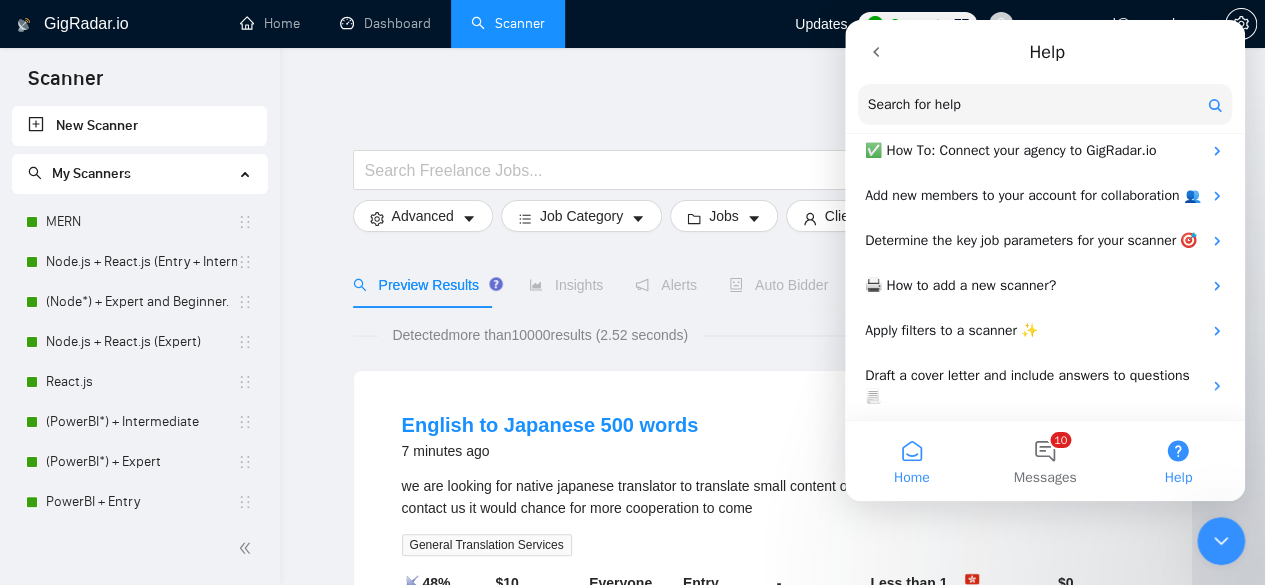 scroll, scrollTop: 274, scrollLeft: 0, axis: vertical 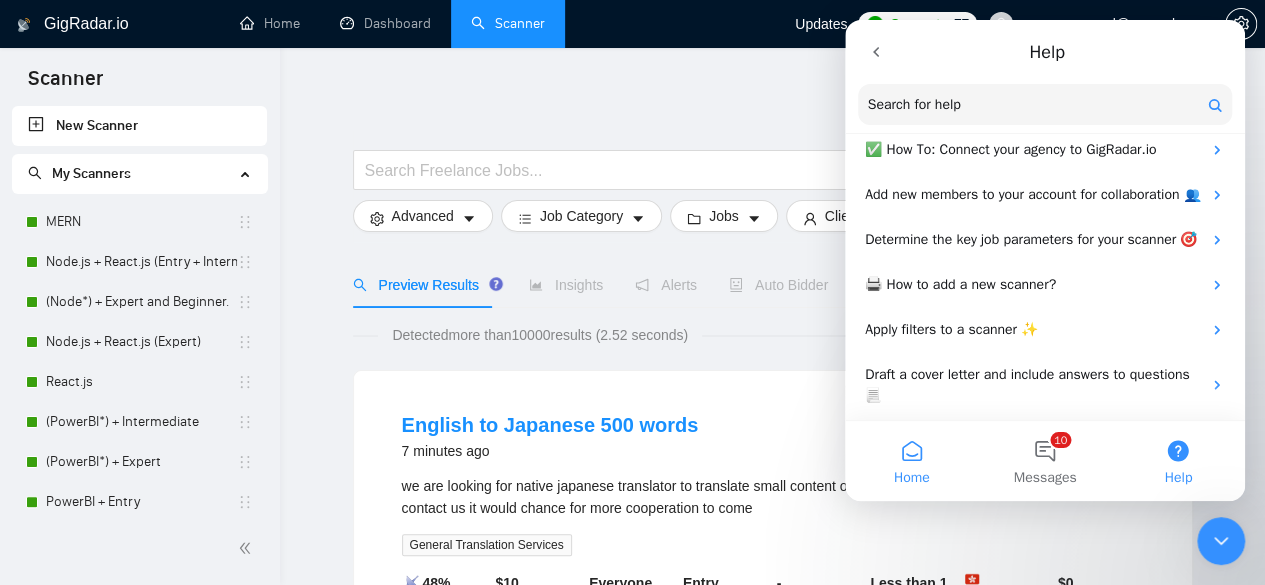 click on "Home" at bounding box center [912, 478] 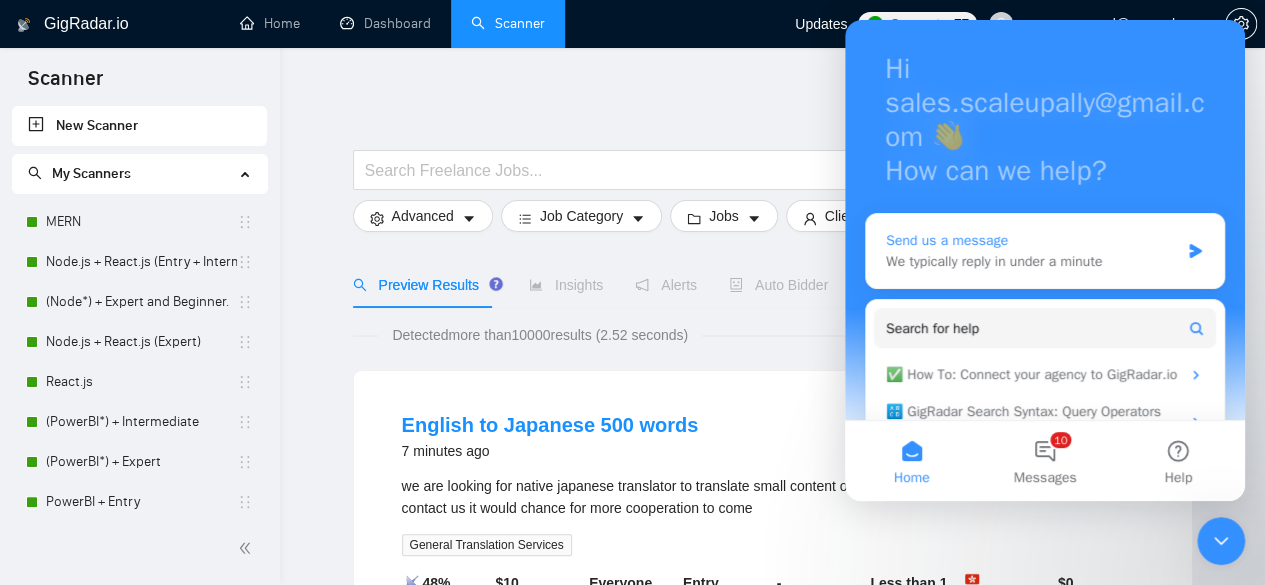 scroll, scrollTop: 160, scrollLeft: 0, axis: vertical 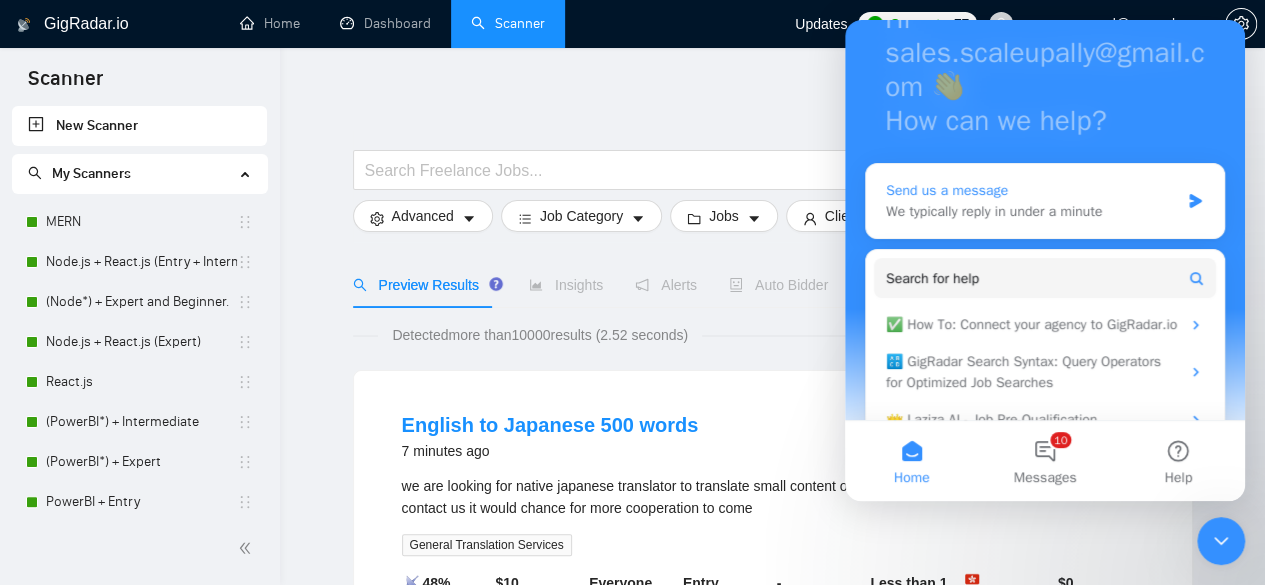 click on "We typically reply in under a minute" at bounding box center [1032, 211] 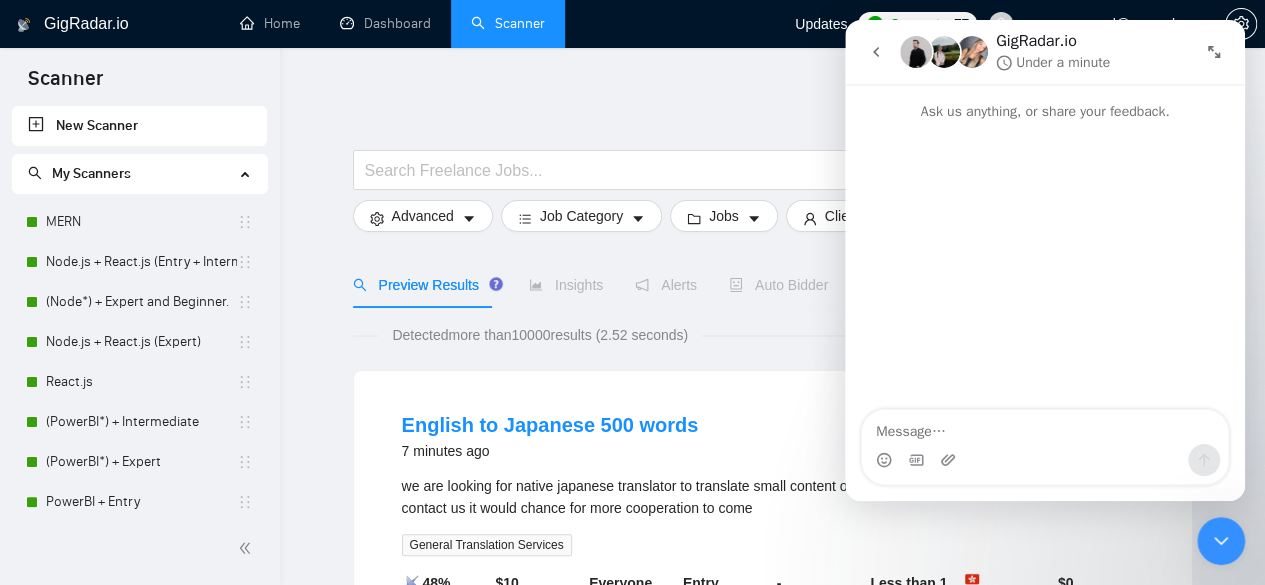 click at bounding box center [1045, 427] 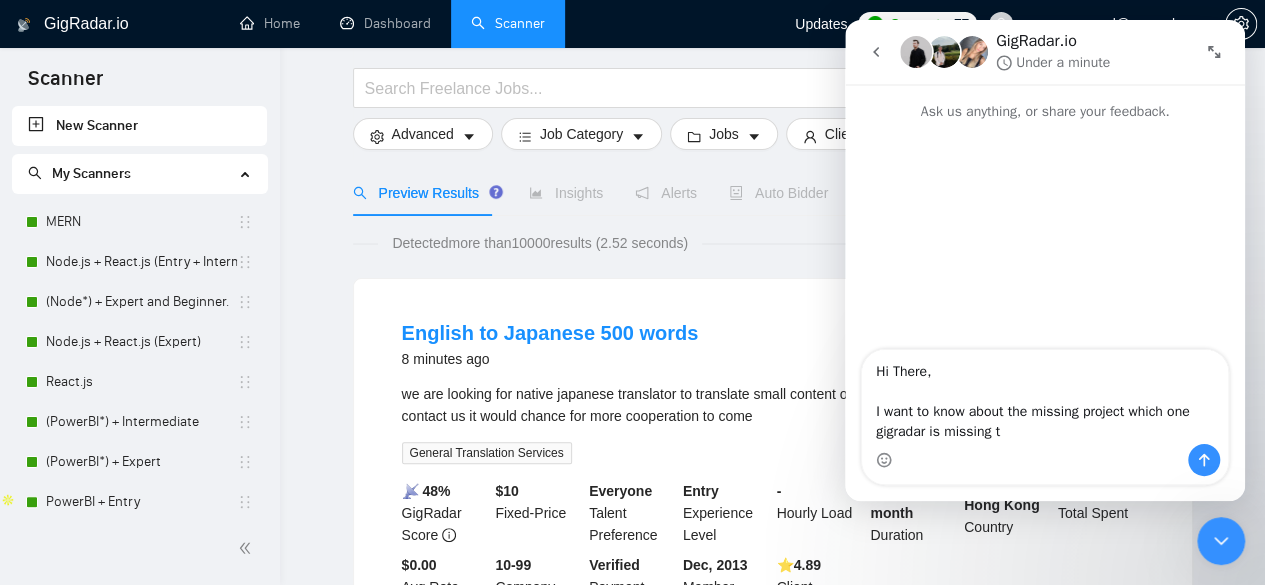 scroll, scrollTop: 107, scrollLeft: 0, axis: vertical 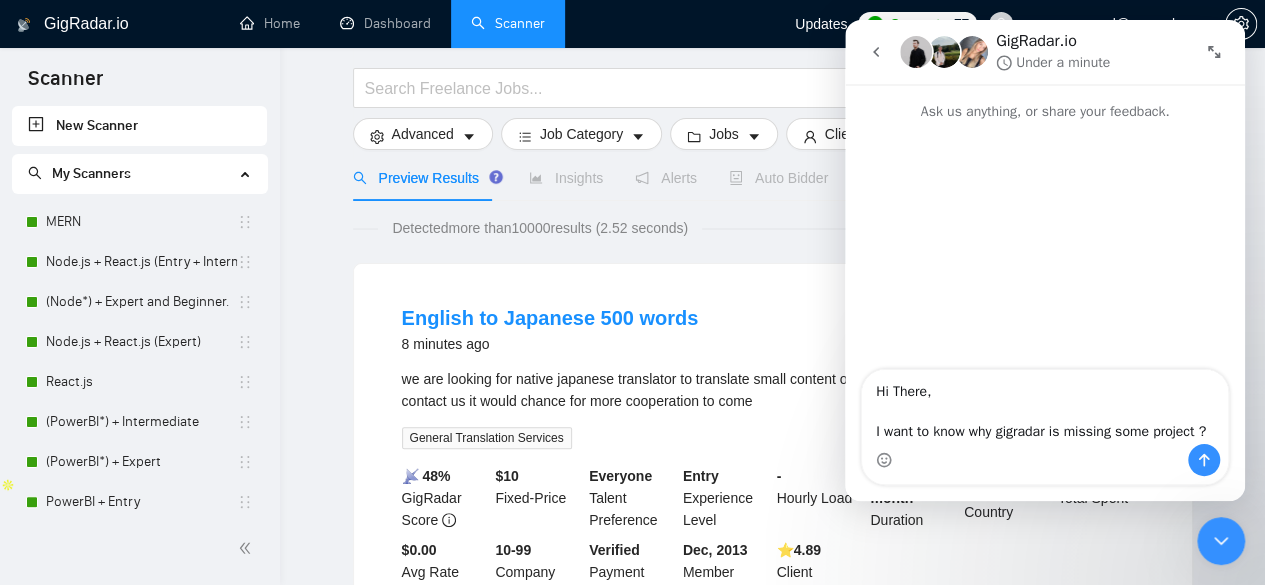 click on "Hi There,
I want to know why gigradar is missing some project ?" at bounding box center [1045, 407] 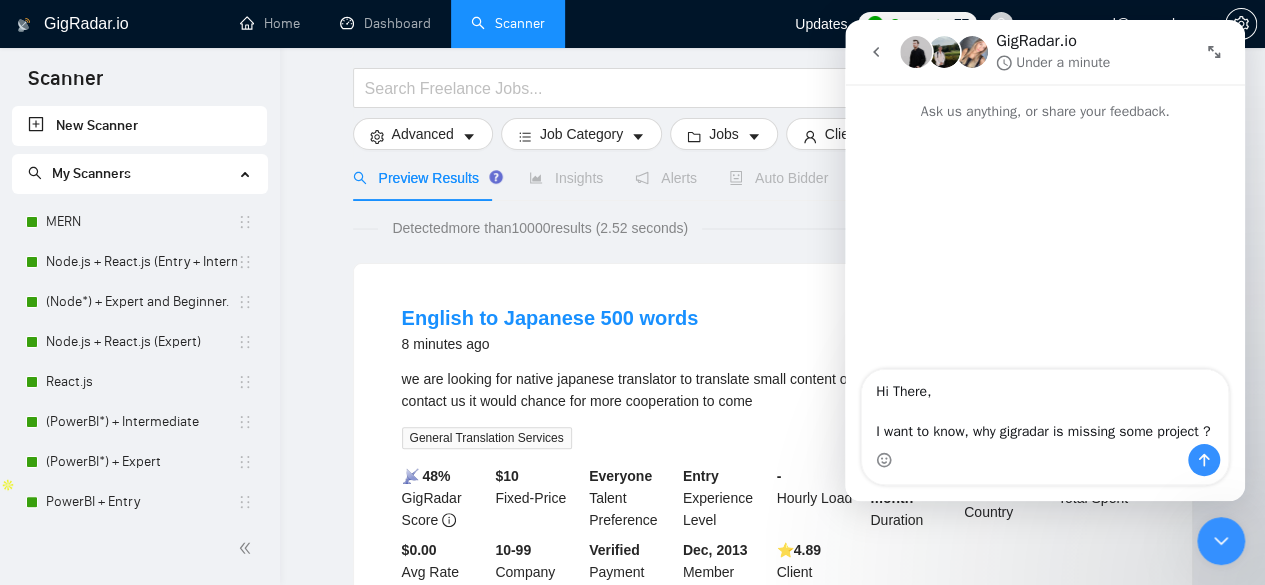 type on "Hi There,
I want to know, why gigradar is missing some project ?" 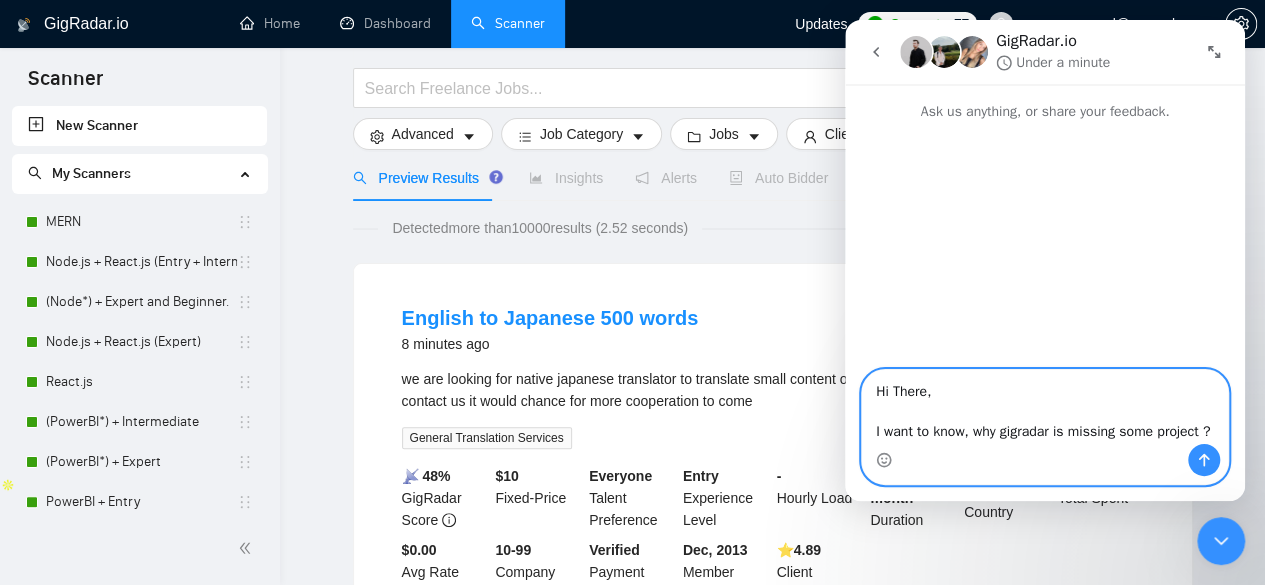click on "Hi There,
I want to know, why gigradar is missing some project ?" at bounding box center (1045, 407) 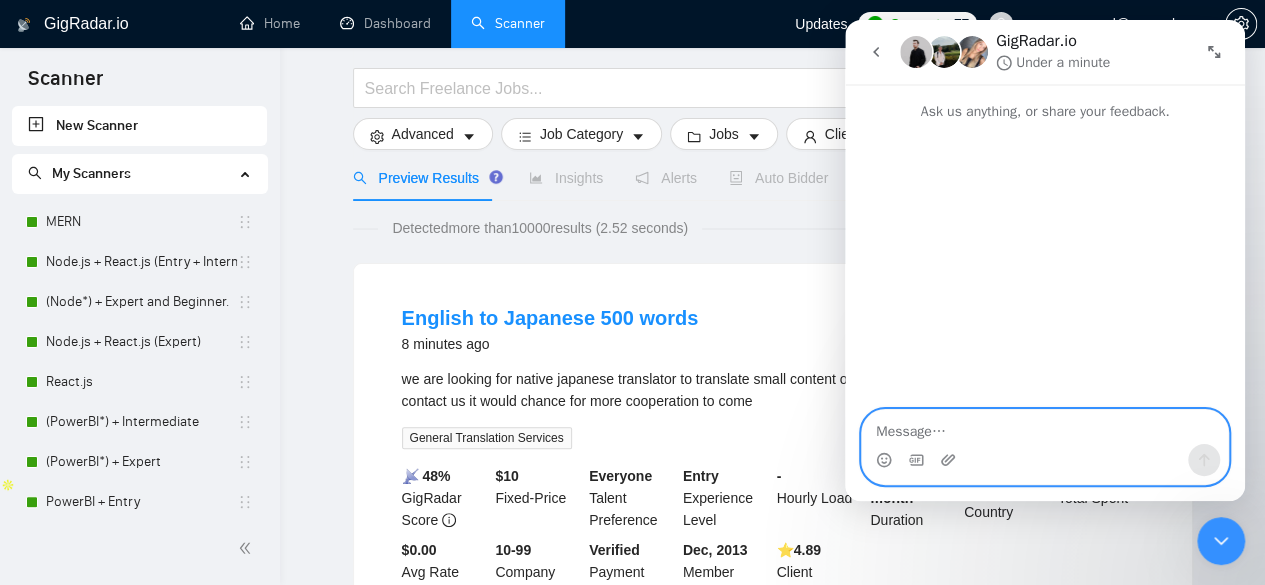 paste on "Hi there,
I would like to know why Gigradar is missing some projects."" 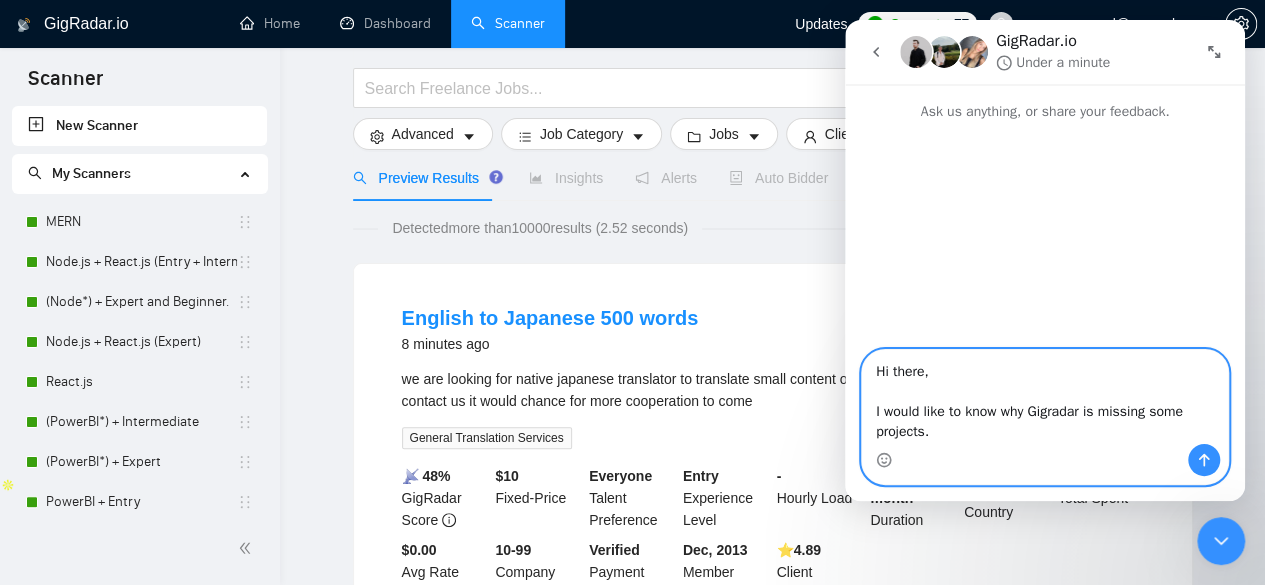 click on "Hi there,
I would like to know why Gigradar is missing some projects." at bounding box center [1045, 397] 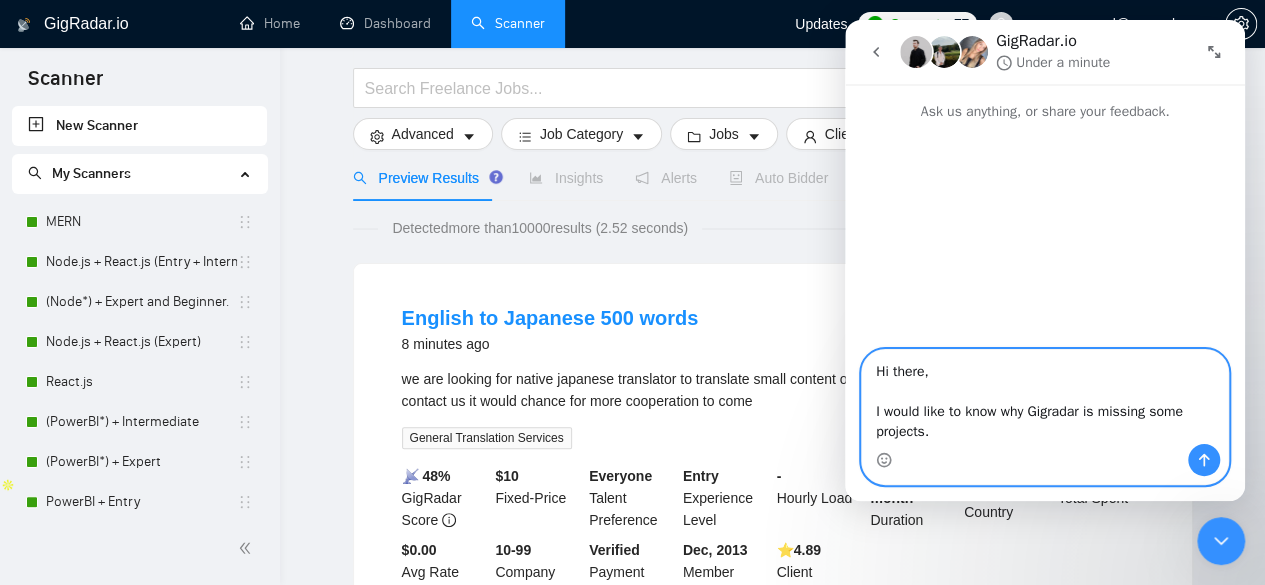 type on "Hi there,
I would like to know why Gigradar is missing some projects." 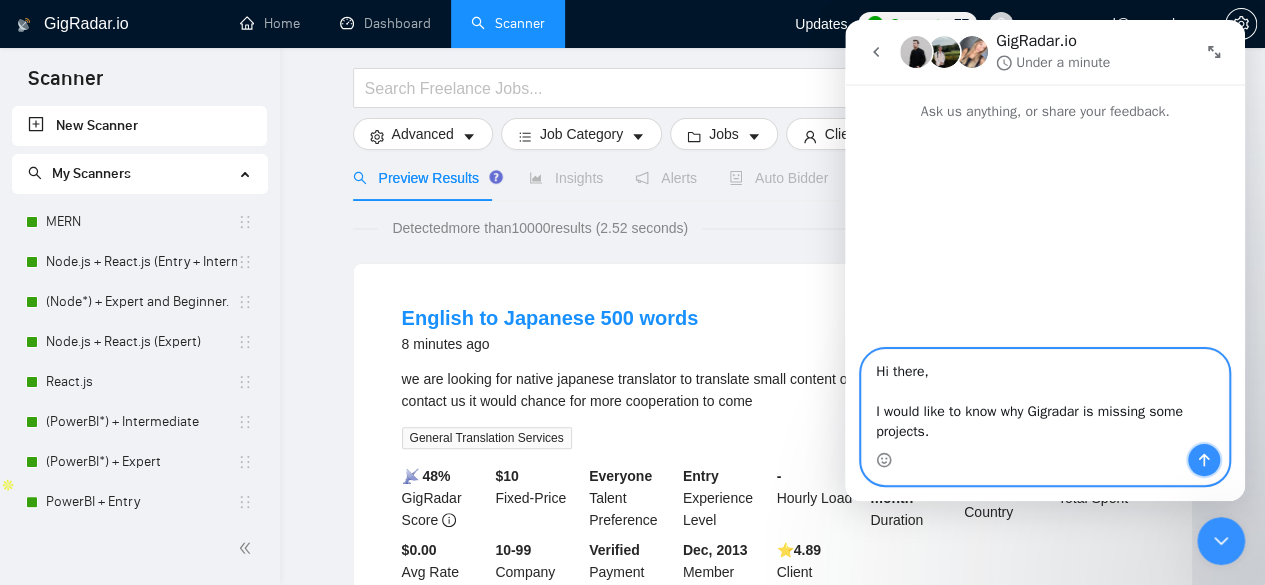 click 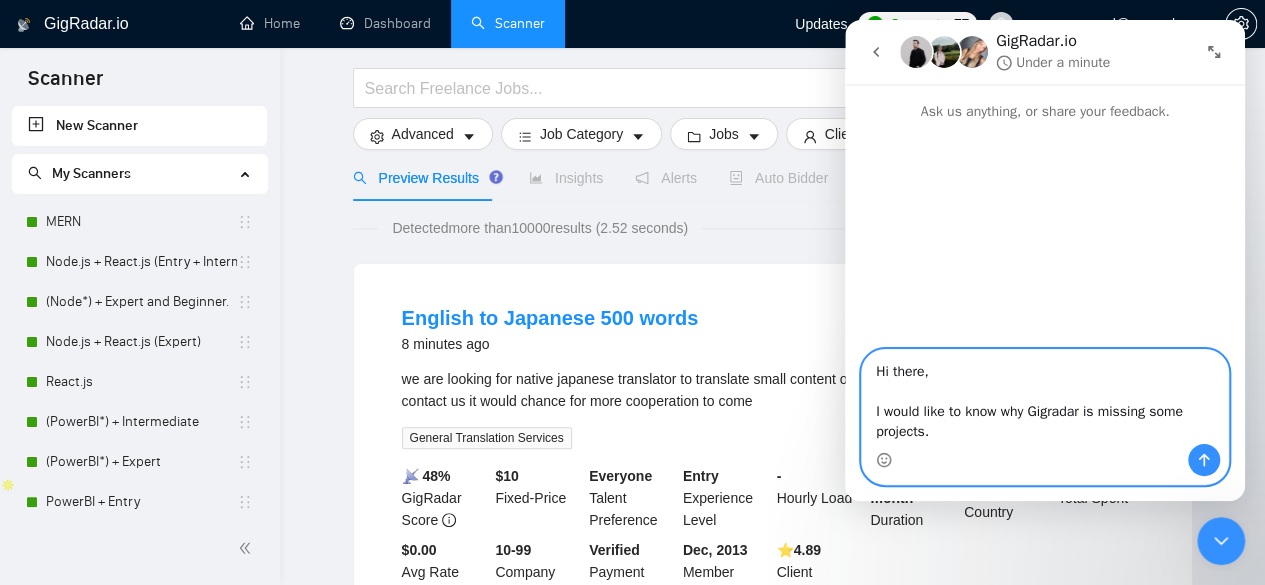 type 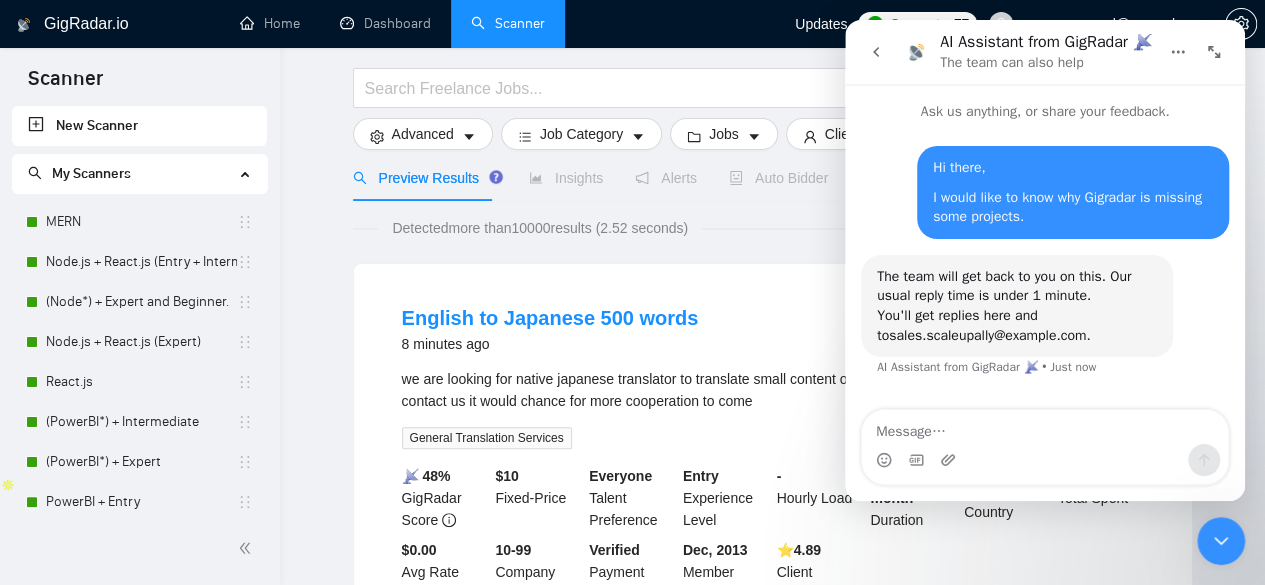 click on "Hi there, I would like to know why Gigradar is missing some projects. sales.scaleupally@example.com    •   Just now The team will get back to you on this. Our usual reply time is under 1 minute. You'll get replies here and to  sales.scaleupally@example.com . AI Assistant from GigRadar 📡    •   Just now" at bounding box center [1045, 261] 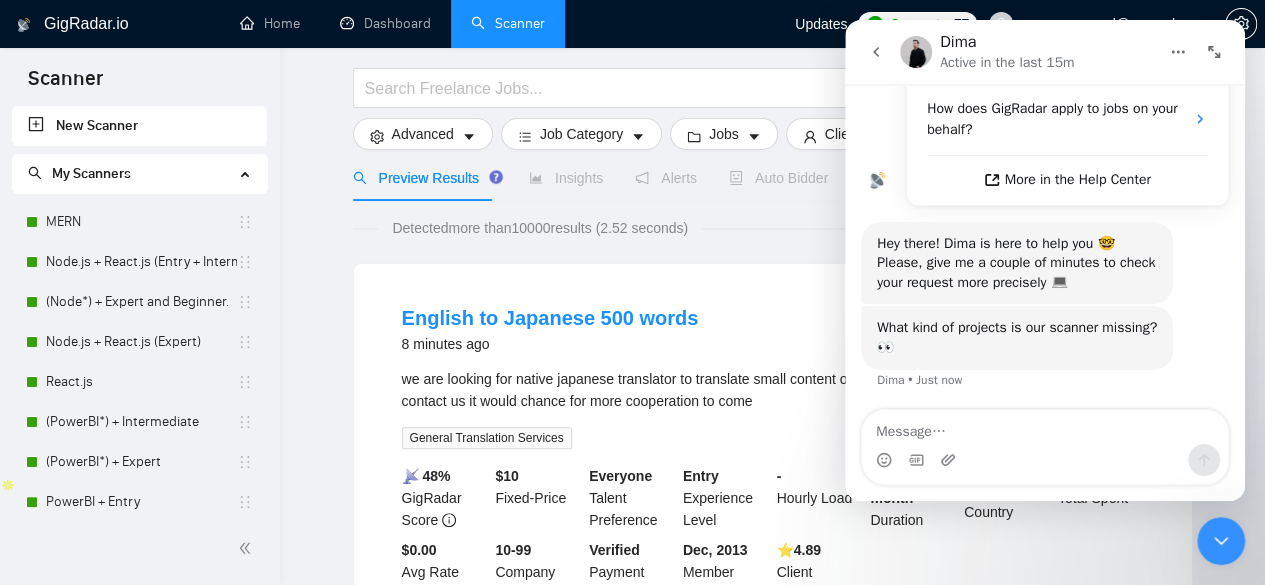 scroll, scrollTop: 471, scrollLeft: 0, axis: vertical 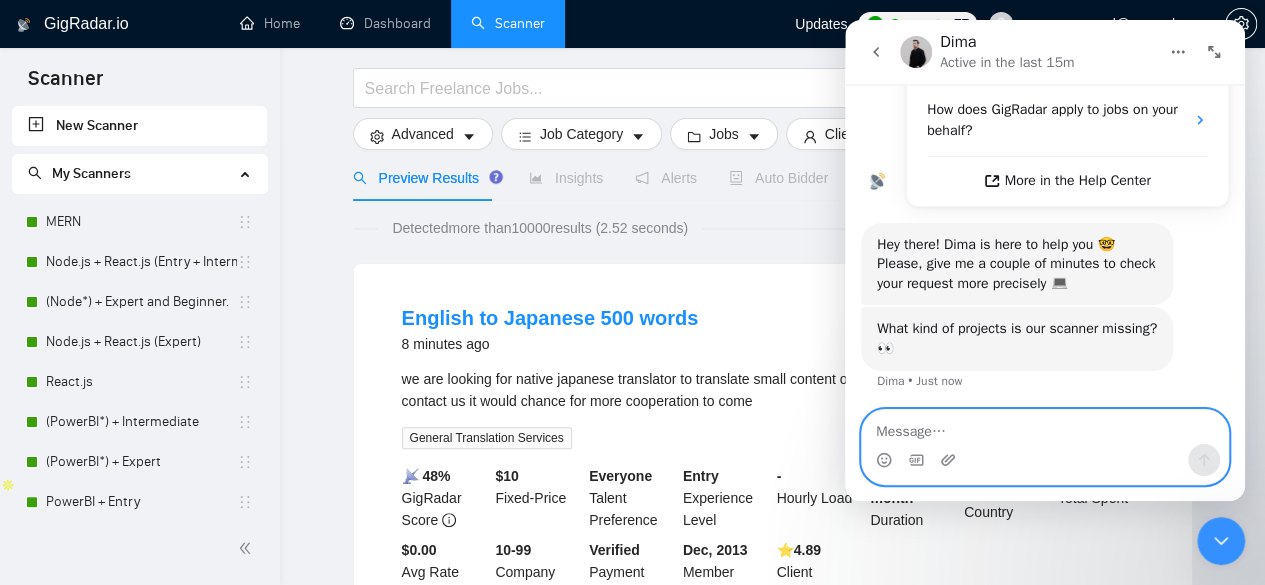 click at bounding box center (1045, 427) 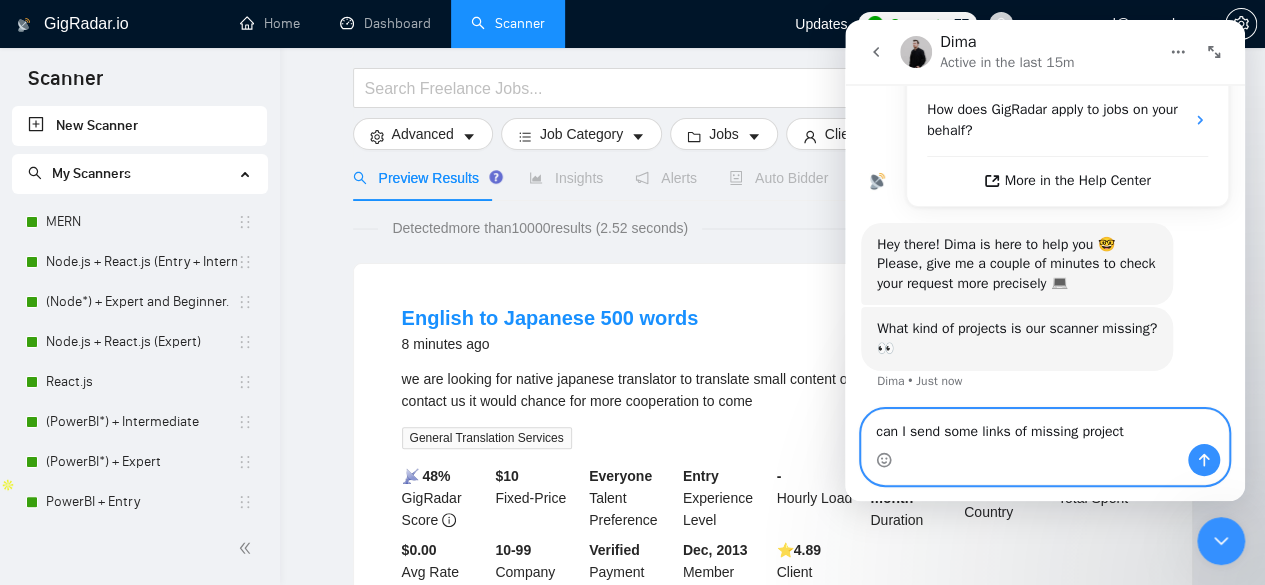 type on "can I send some links of missing project ?" 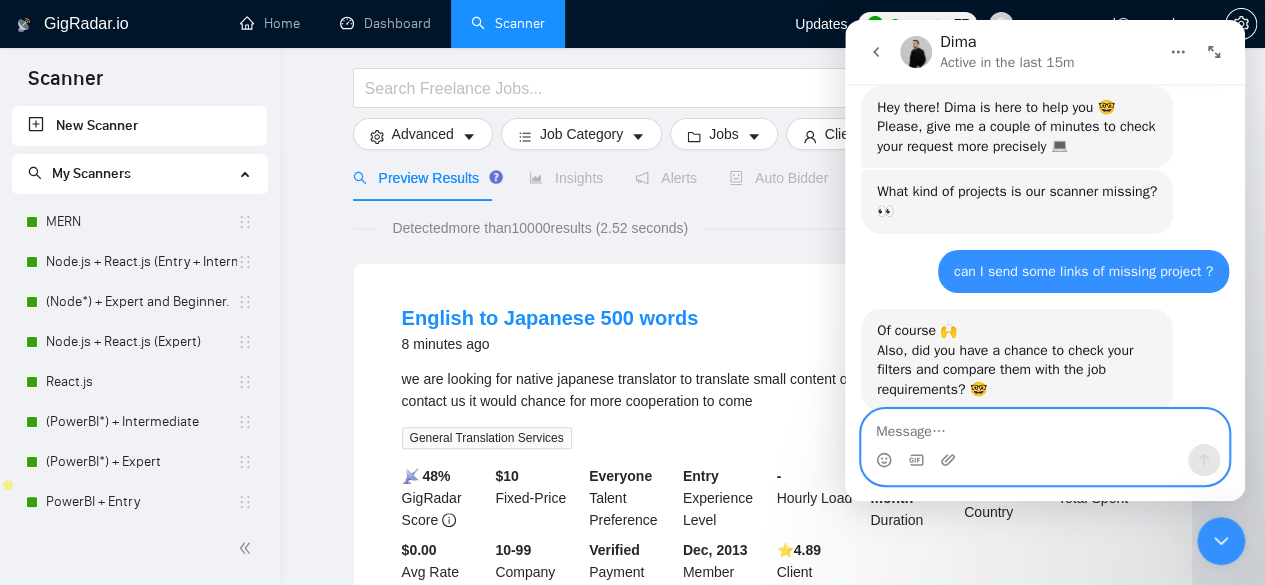 scroll, scrollTop: 649, scrollLeft: 0, axis: vertical 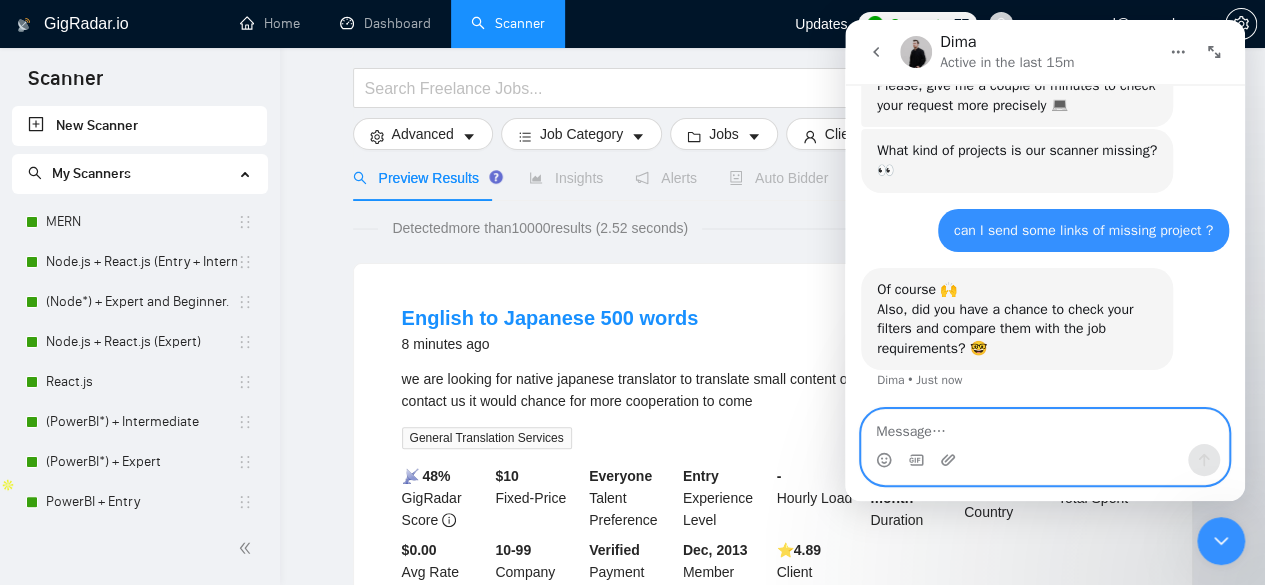 click at bounding box center (1045, 427) 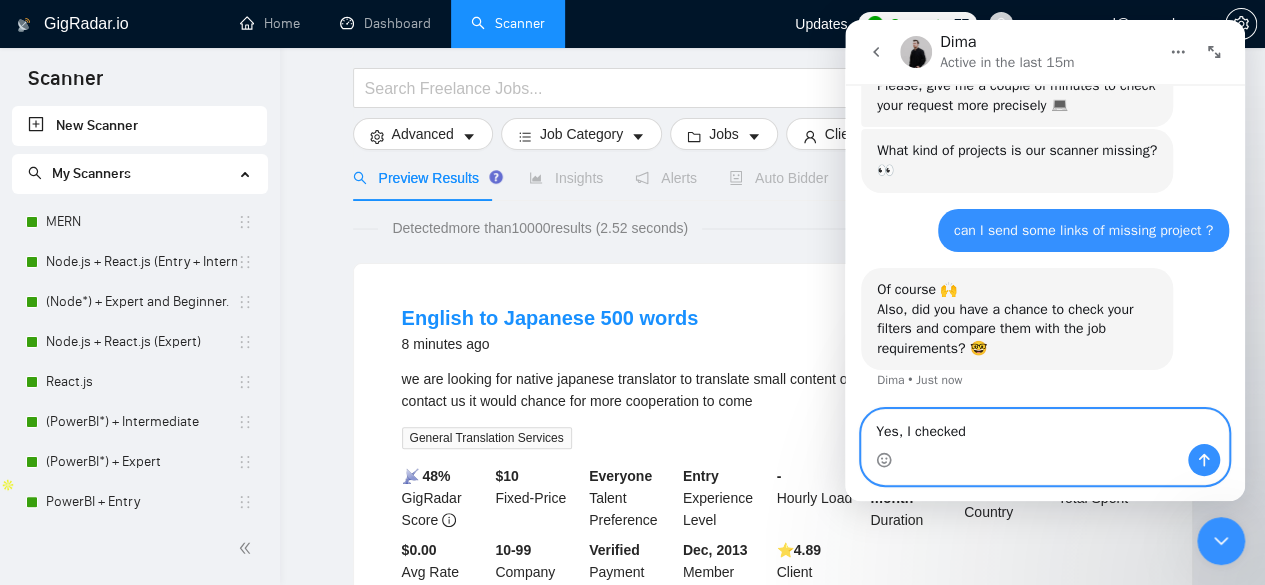drag, startPoint x: 967, startPoint y: 435, endPoint x: 869, endPoint y: 433, distance: 98.02041 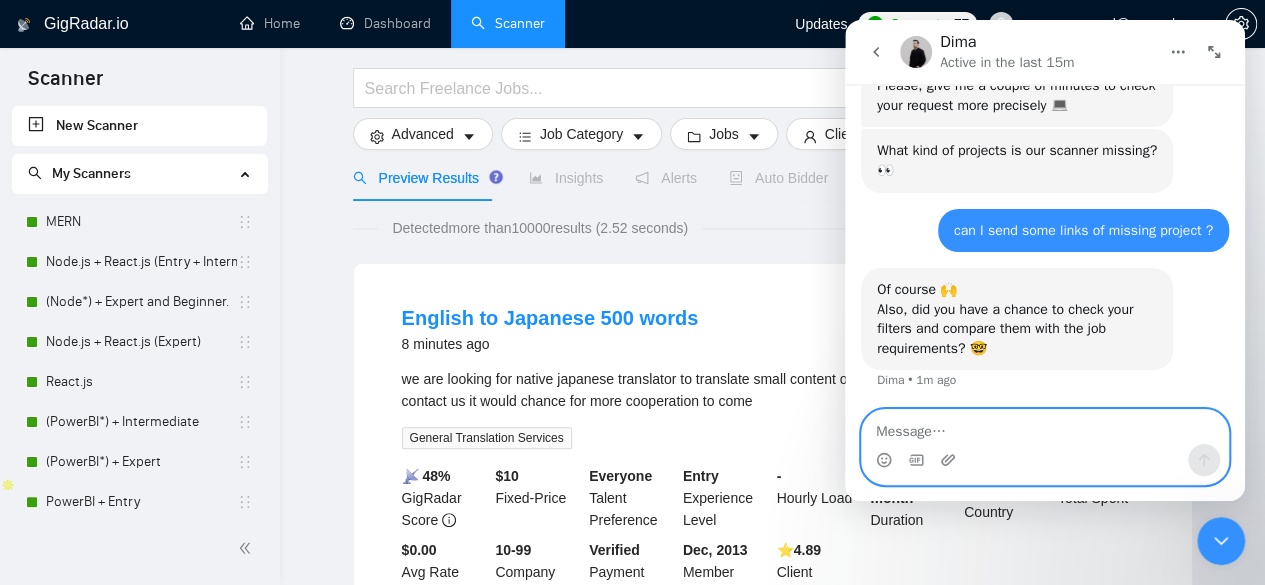 paste on "Yes, I have checked" 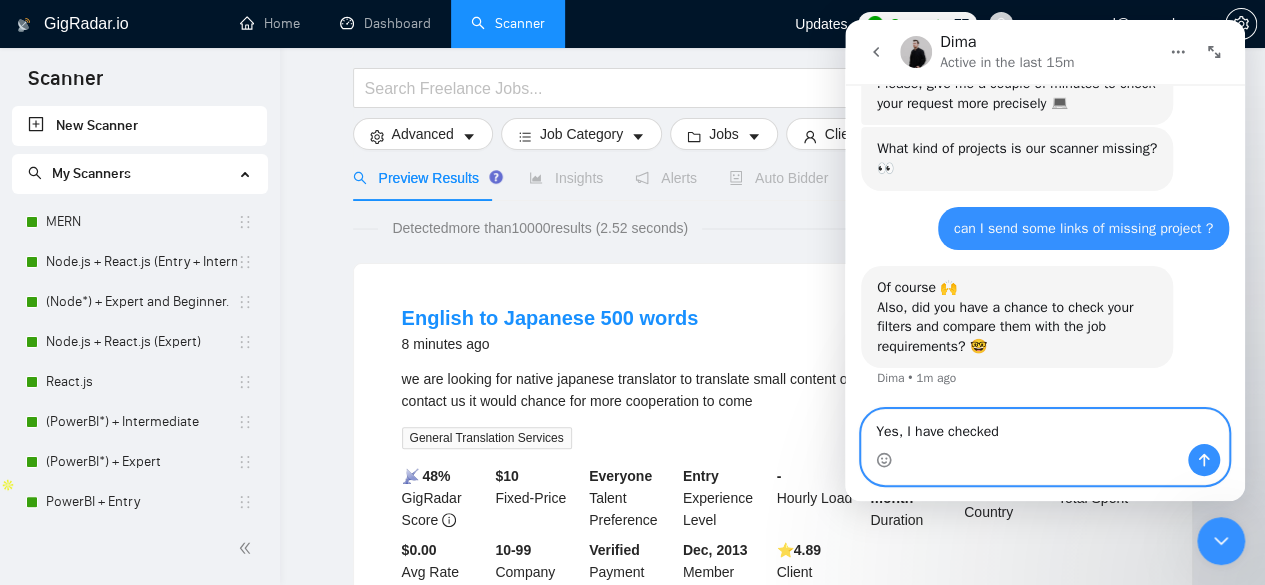 scroll, scrollTop: 689, scrollLeft: 0, axis: vertical 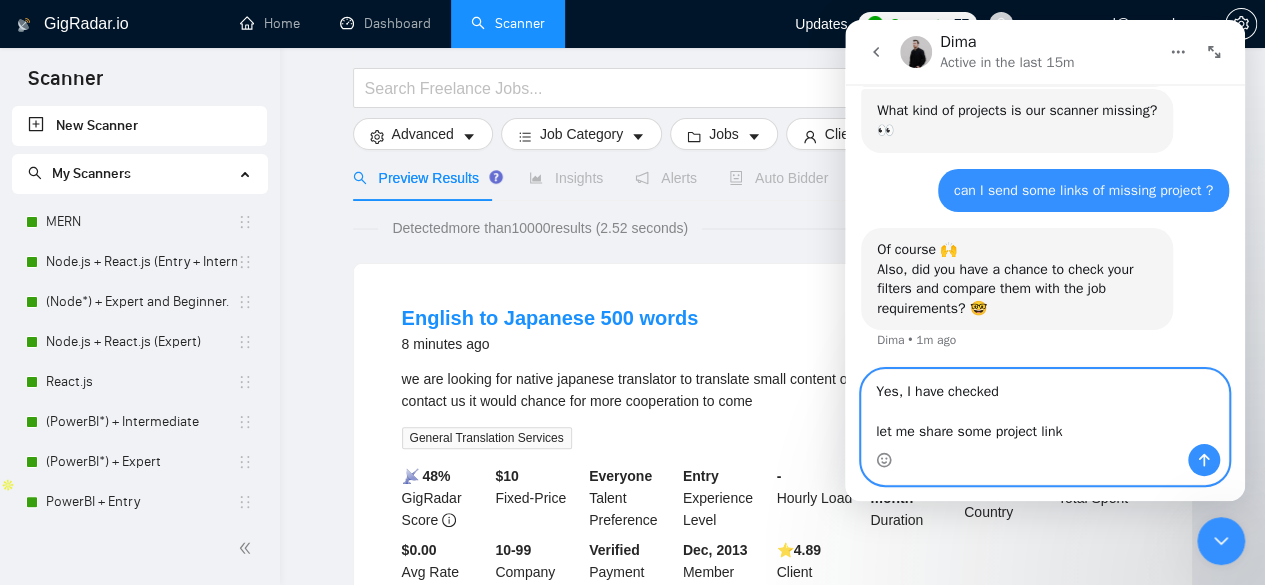type on "Yes, I have checked
let me share some project link" 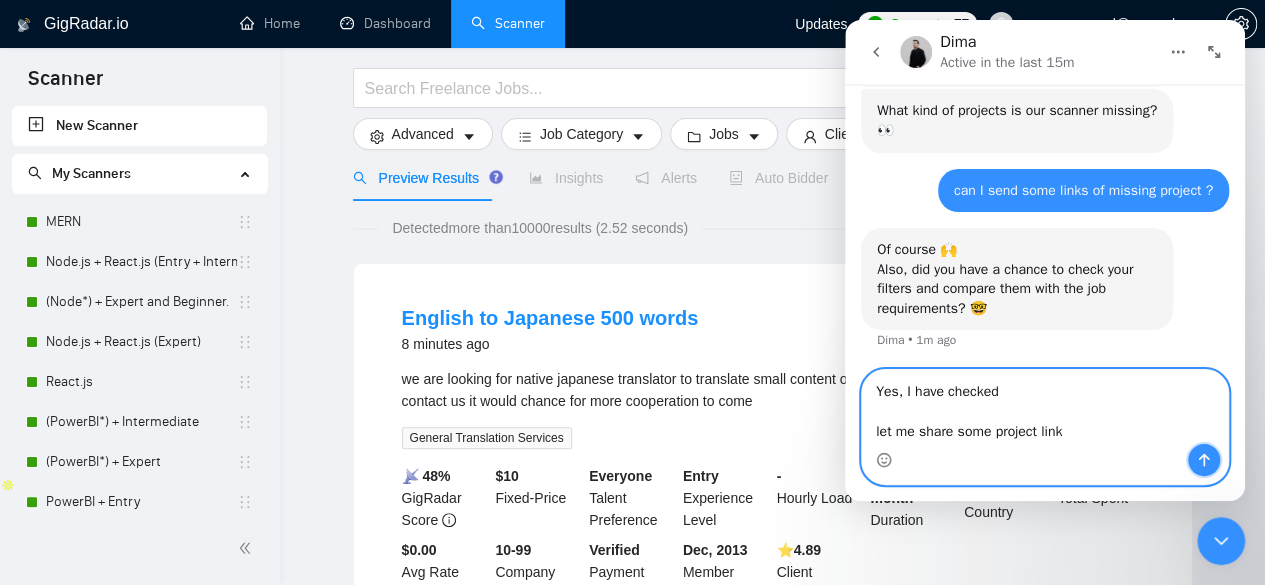 click at bounding box center [1204, 460] 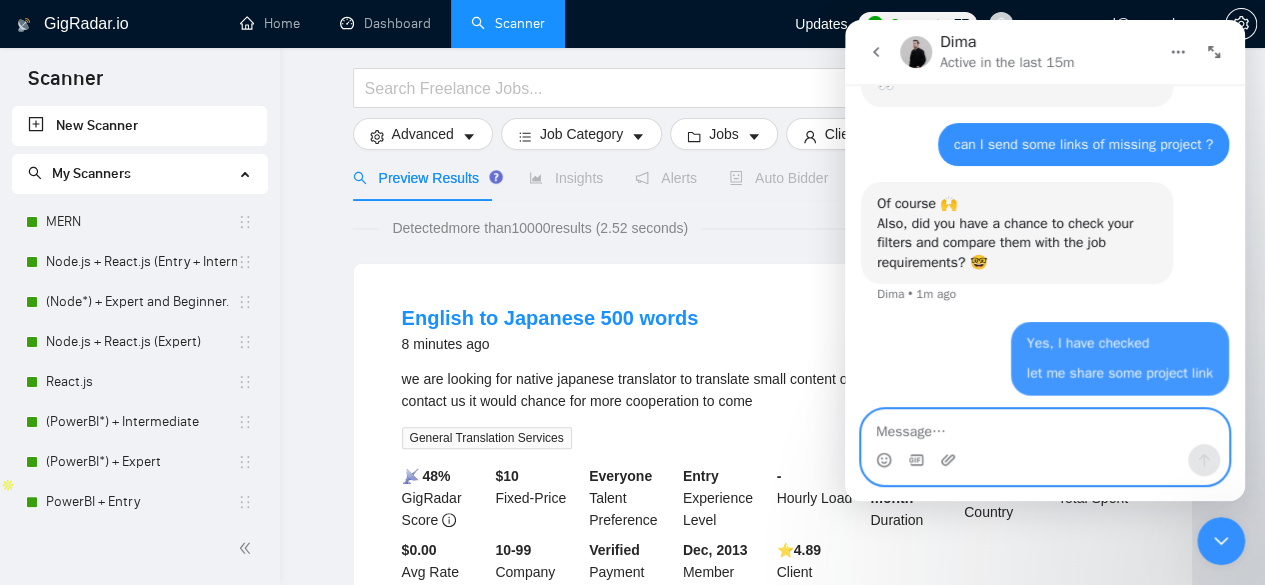 scroll, scrollTop: 738, scrollLeft: 0, axis: vertical 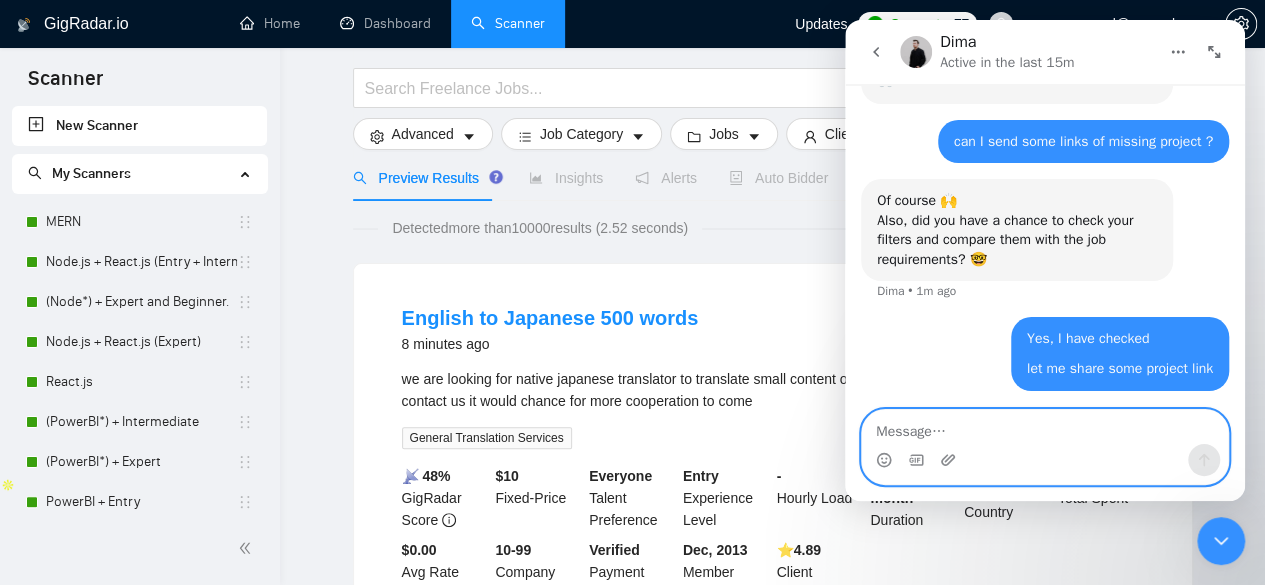 click at bounding box center [1045, 427] 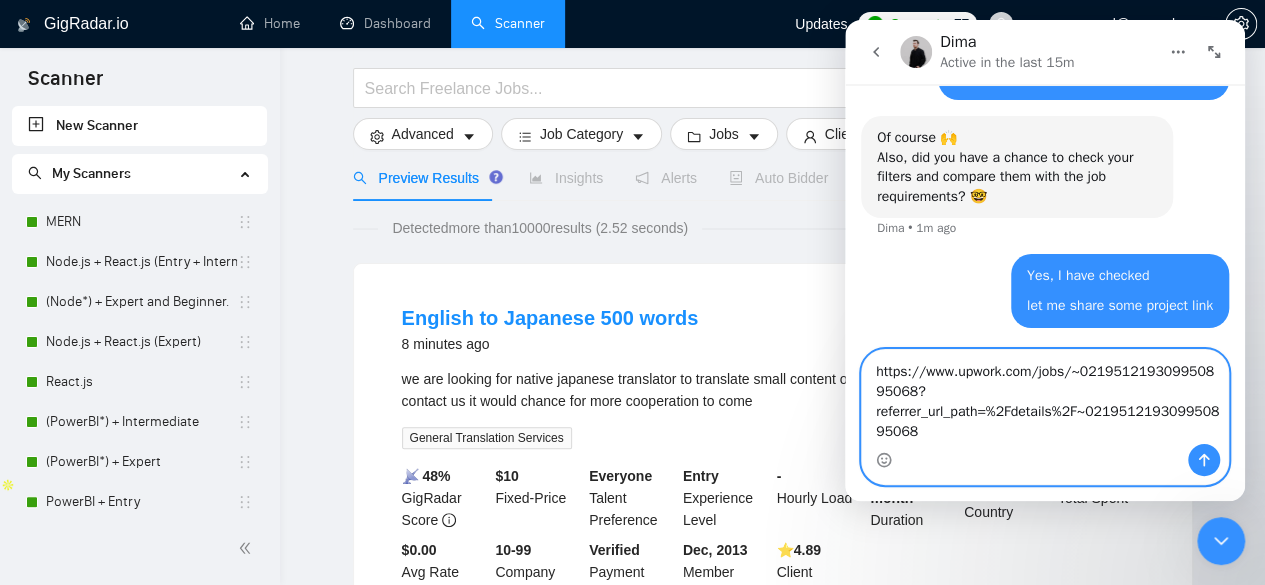 scroll, scrollTop: 858, scrollLeft: 0, axis: vertical 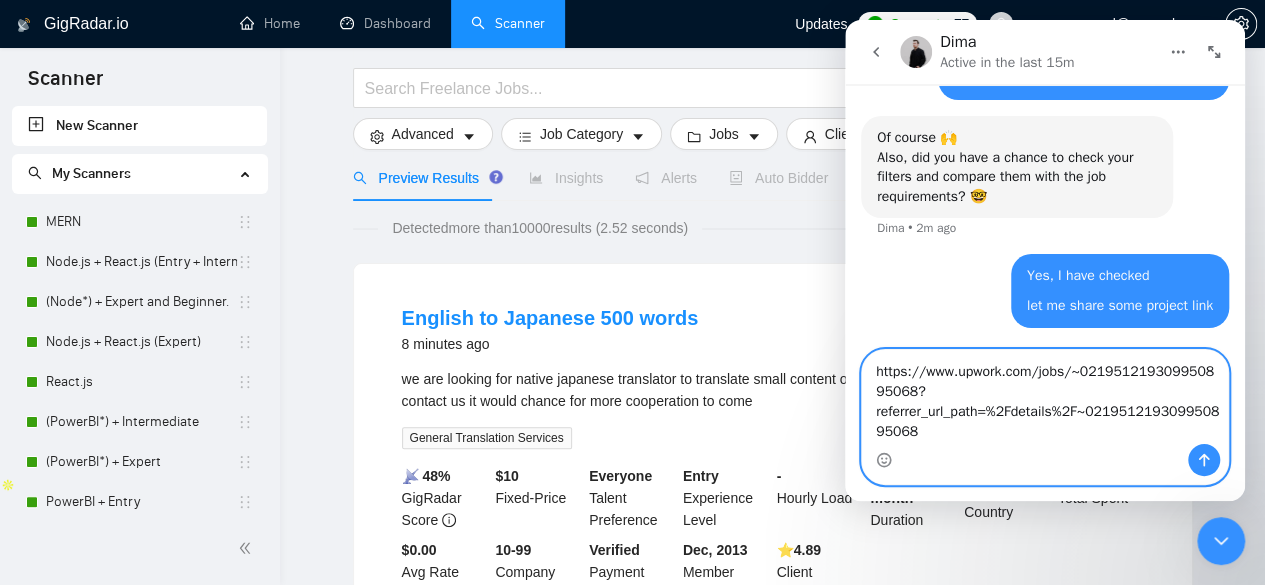 paste on "https://www.upwork.com/jobs/~021951181760515638236?referrer_url_path=%2Fdetails%2F~021951181760515638236" 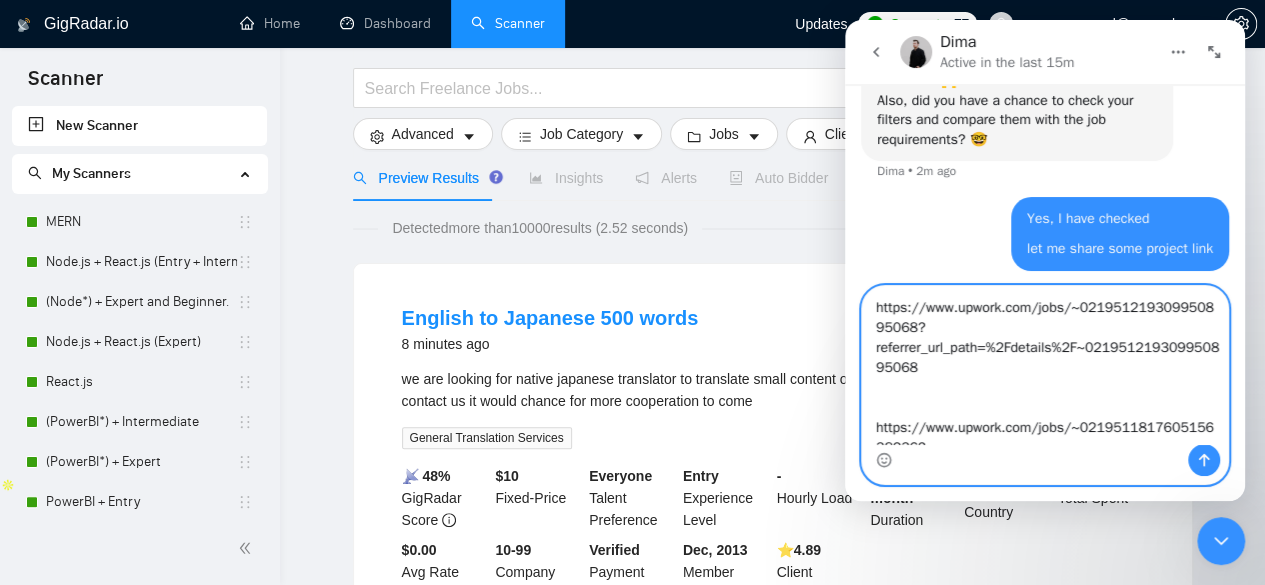 scroll, scrollTop: 53, scrollLeft: 0, axis: vertical 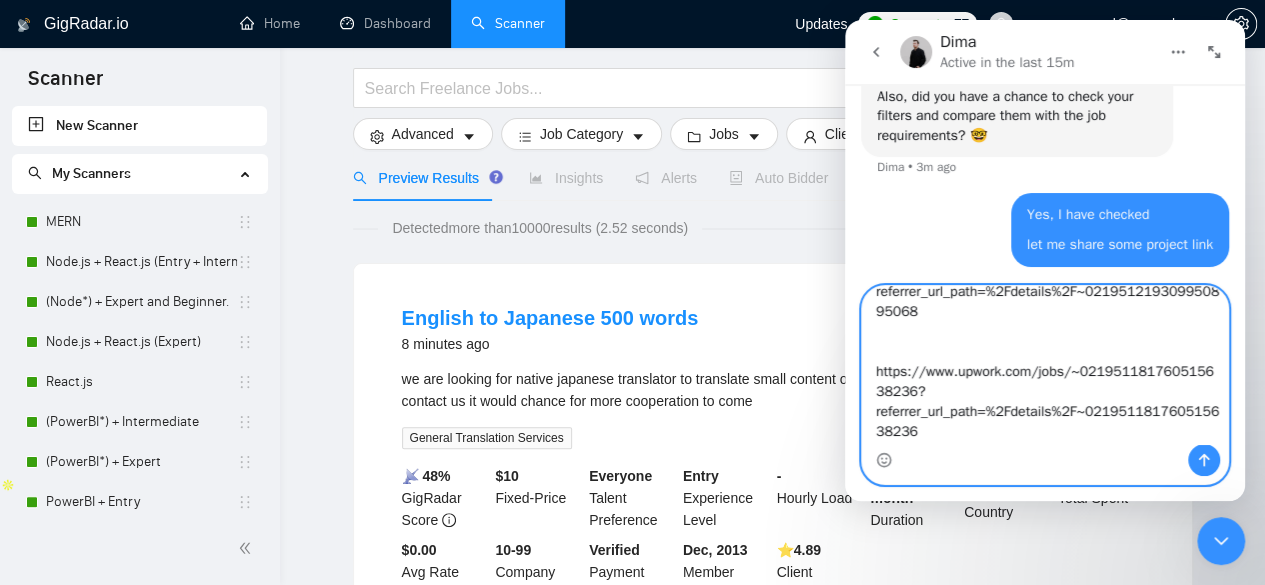 paste on "https://www.upwork.com/jobs/~021951187061126314164?referrer_url_path=%2Fdetails%2F~021951187061126314164" 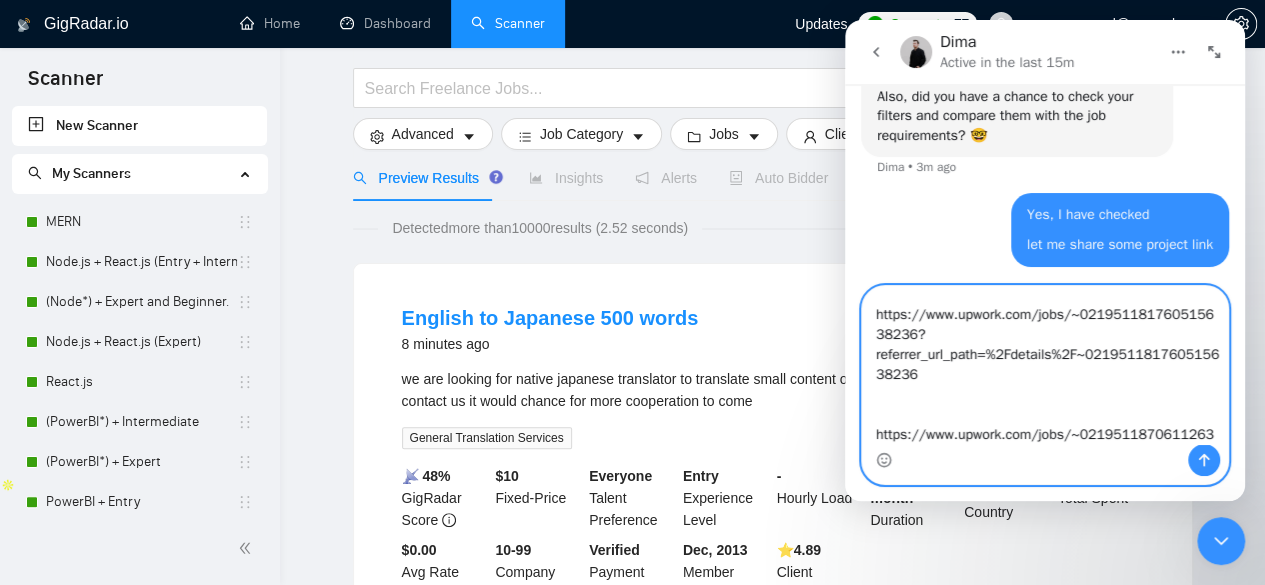 scroll, scrollTop: 173, scrollLeft: 0, axis: vertical 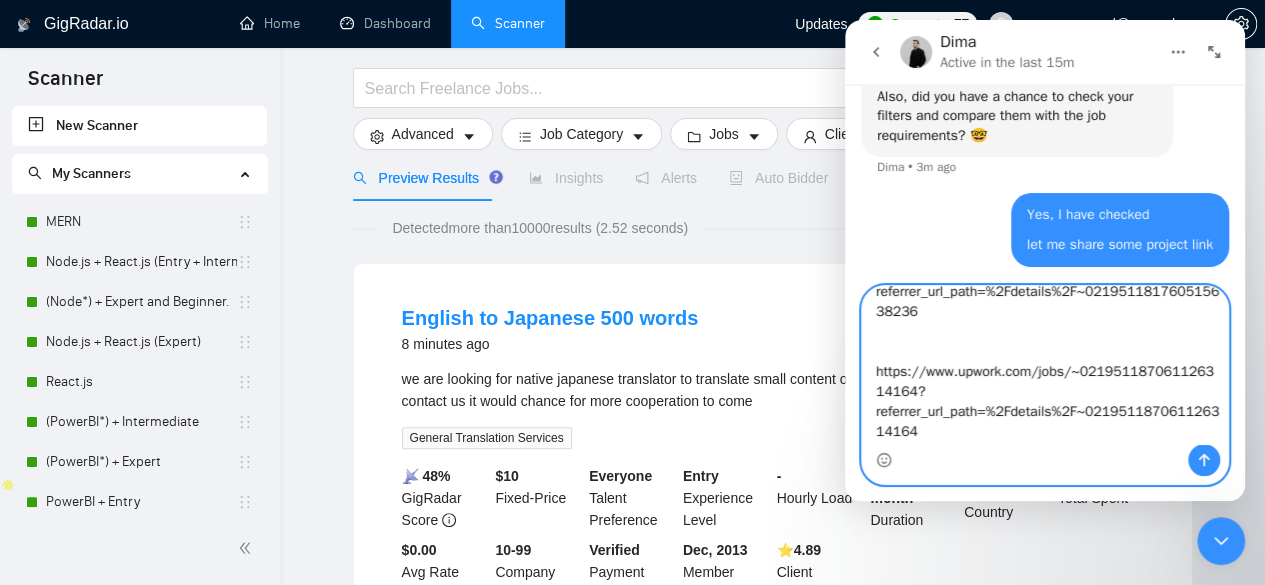 paste on "https://www.upwork.com/jobs/~021951177368819579060?referrer_url_path=%2Fdetails%2F~021951177368819579060" 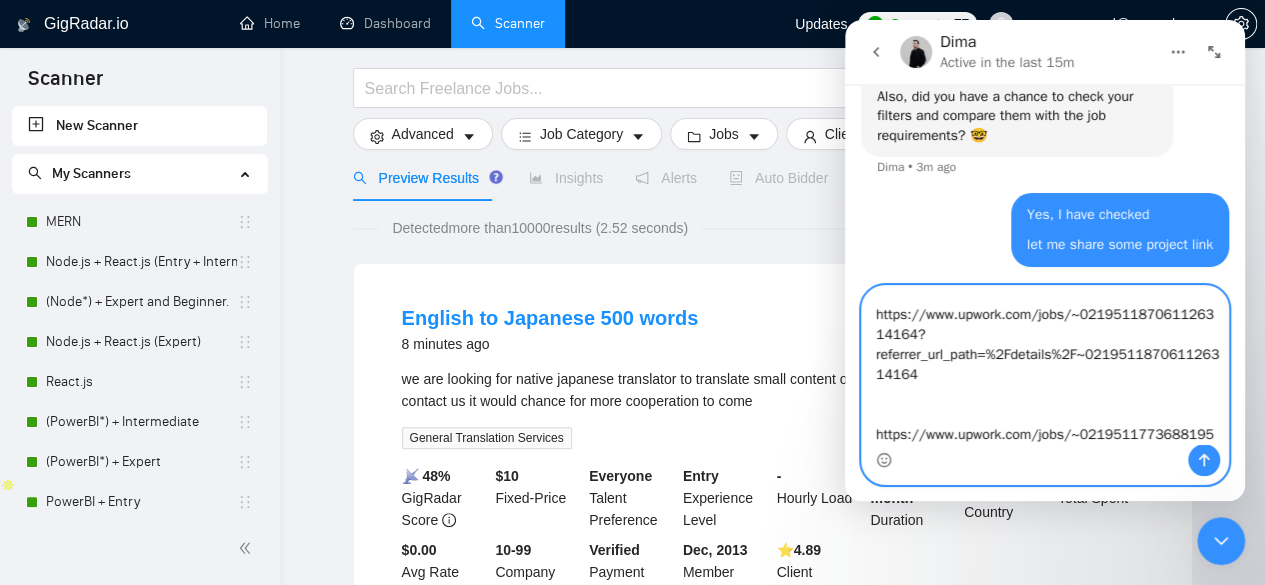 scroll, scrollTop: 293, scrollLeft: 0, axis: vertical 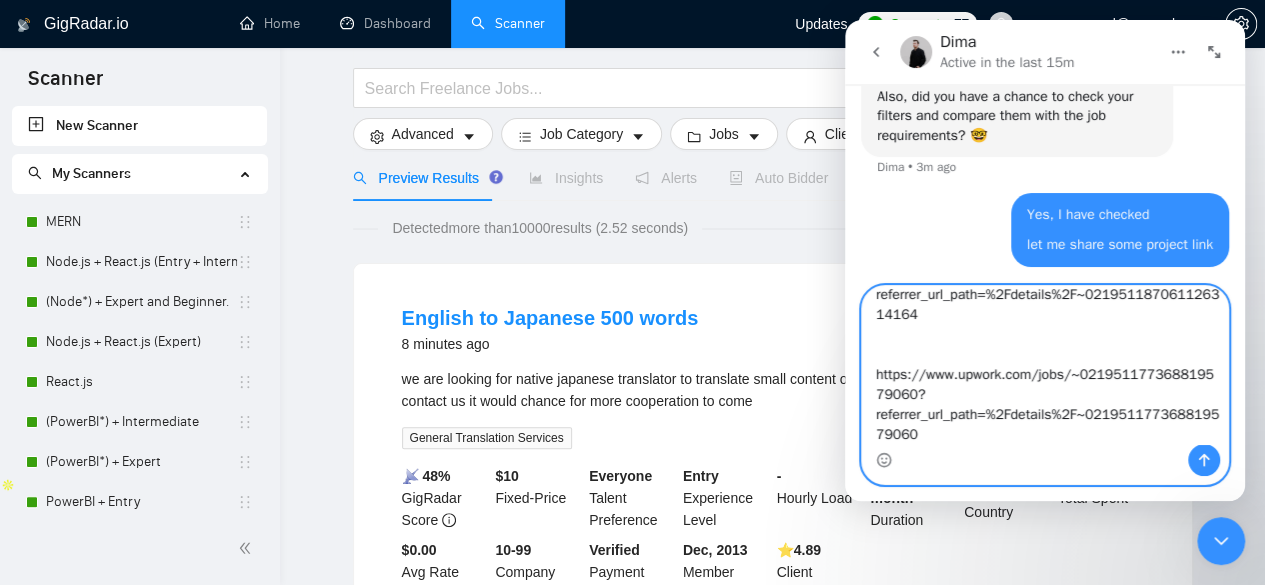 type on "https://www.upwork.com/jobs/~021951219309950895068?referrer_url_path=%2Fdetails%2F~021951219309950895068
https://www.upwork.com/jobs/~021951181760515638236?referrer_url_path=%2Fdetails%2F~021951181760515638236
https://www.upwork.com/jobs/~021951187061126314164?referrer_url_path=%2Fdetails%2F~021951187061126314164
https://www.upwork.com/jobs/~021951177368819579060?referrer_url_path=%2Fdetails%2F~021951177368819579060" 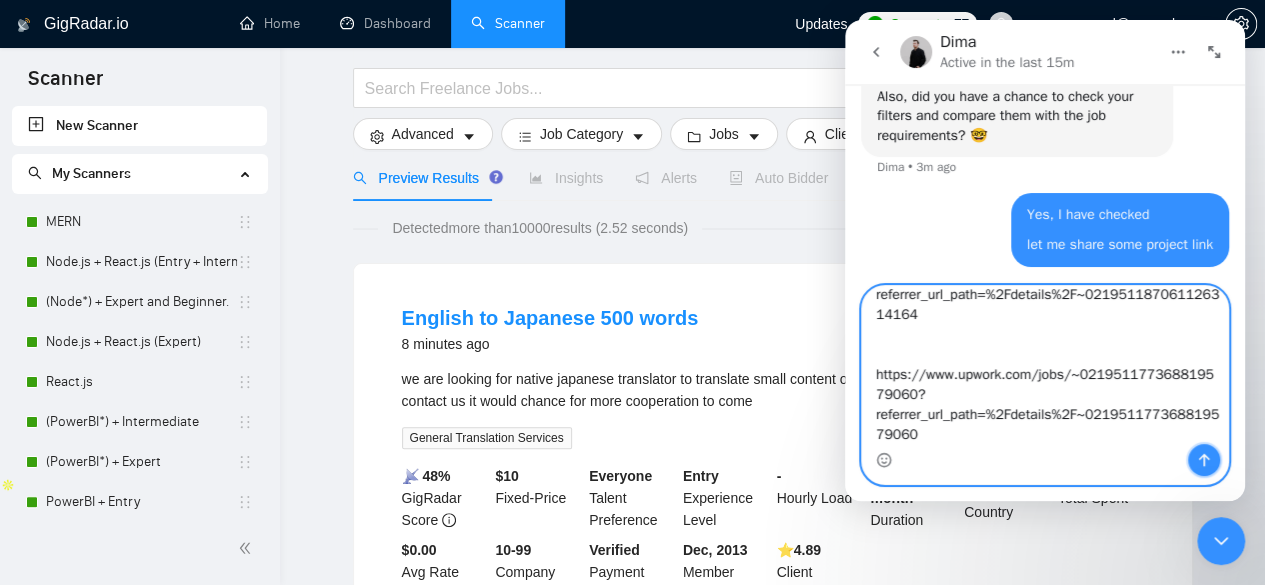 click 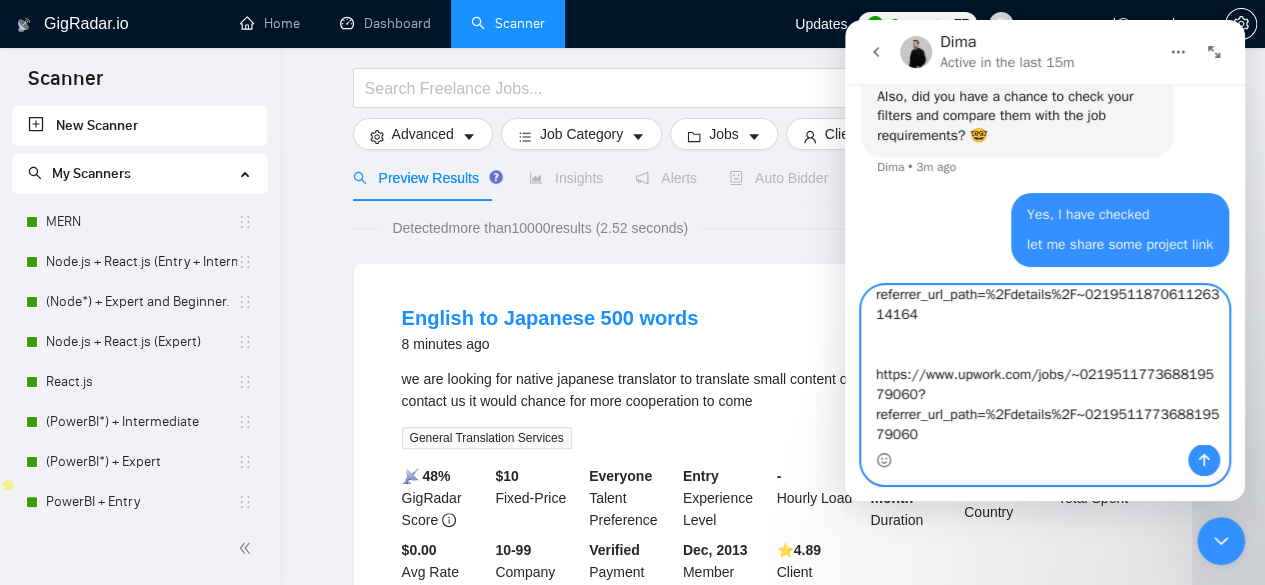 type 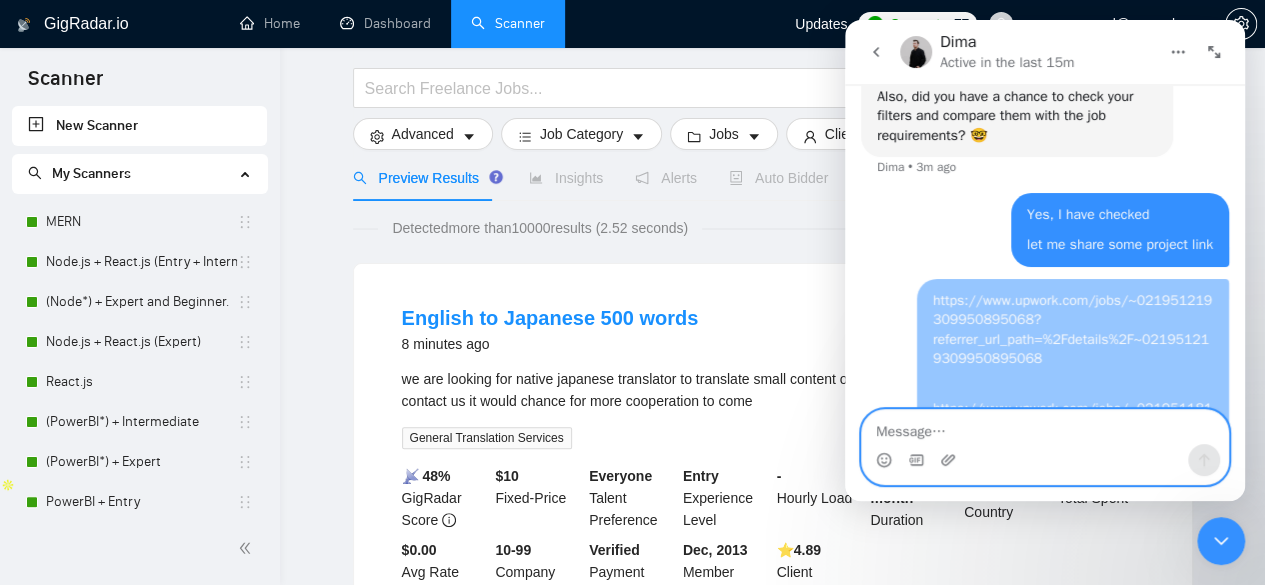 scroll, scrollTop: 0, scrollLeft: 0, axis: both 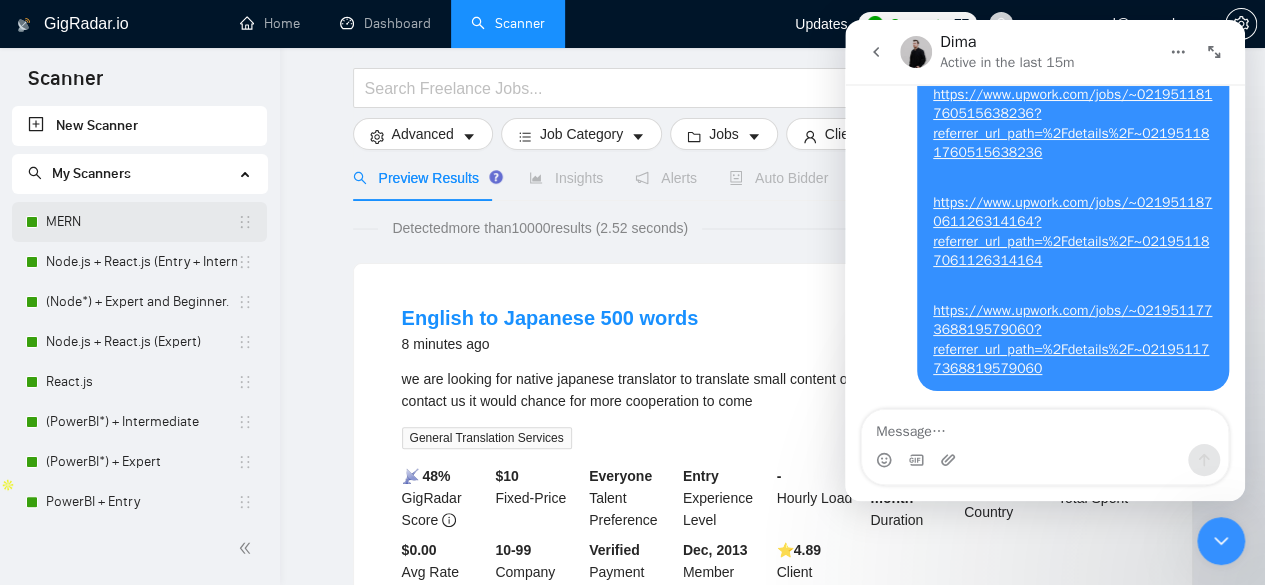 click on "MERN" at bounding box center [141, 222] 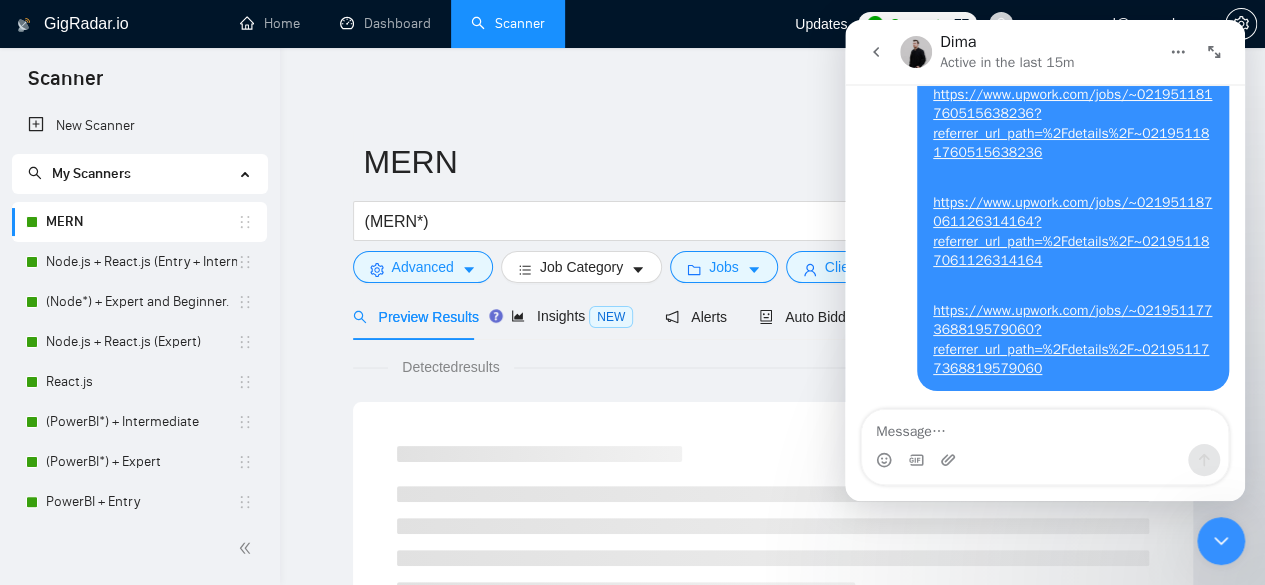 click 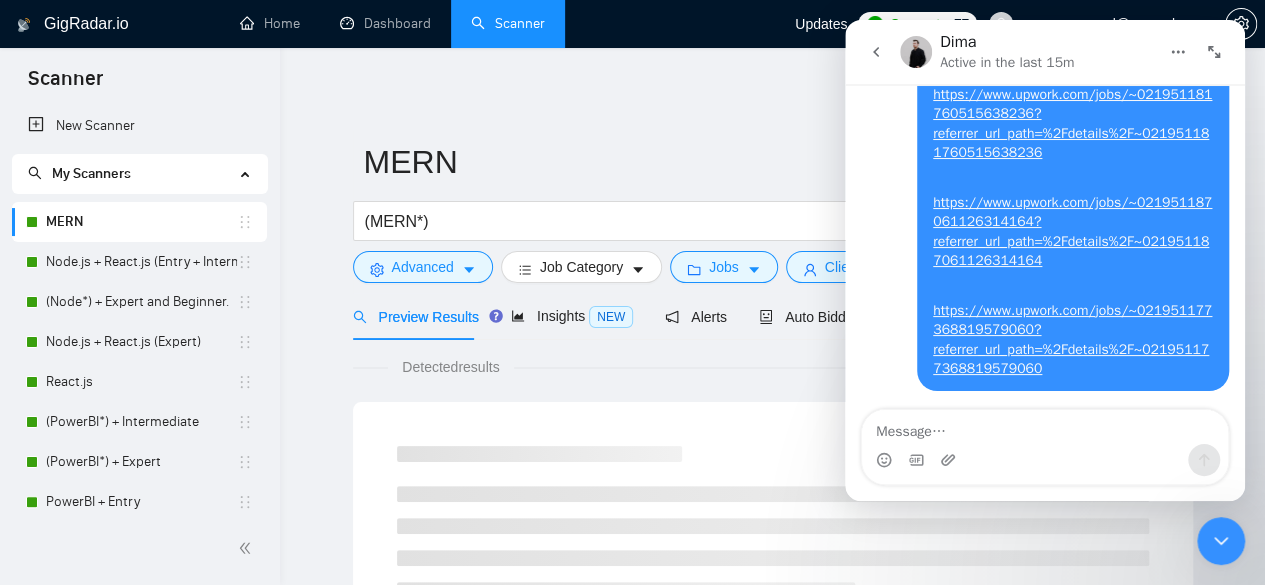 scroll, scrollTop: 829, scrollLeft: 0, axis: vertical 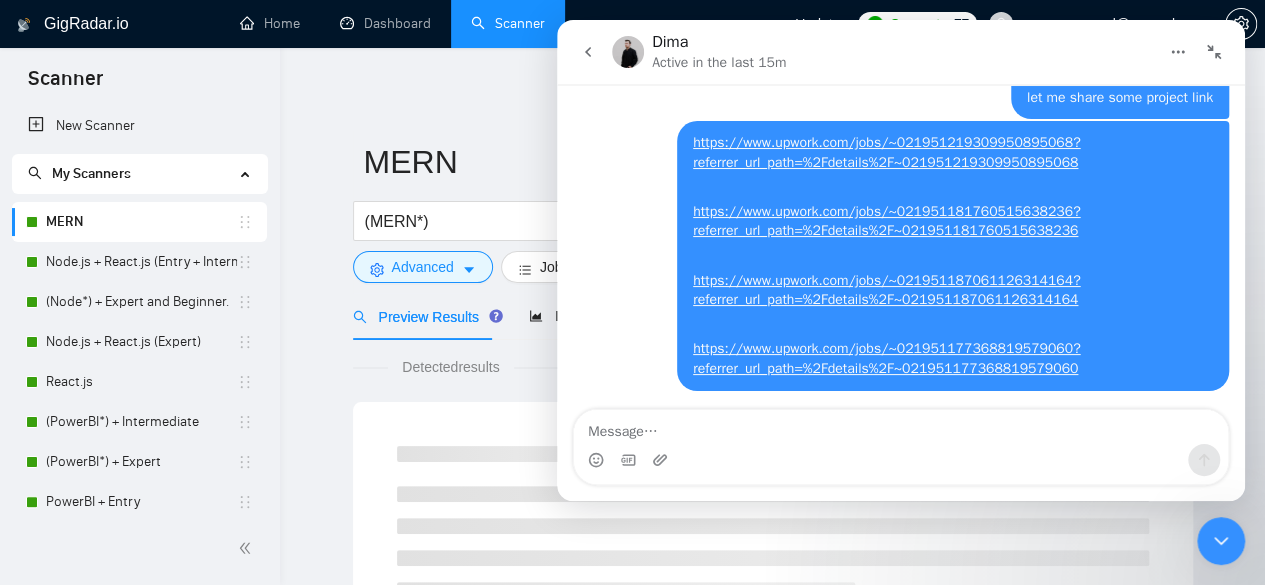 click 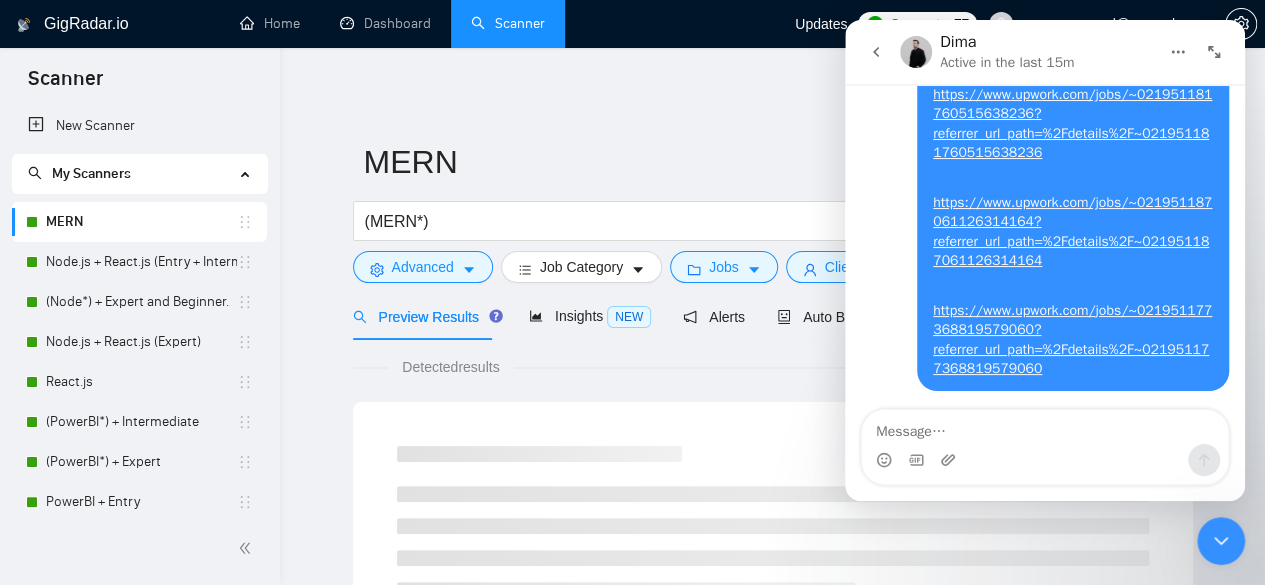 scroll, scrollTop: 1166, scrollLeft: 0, axis: vertical 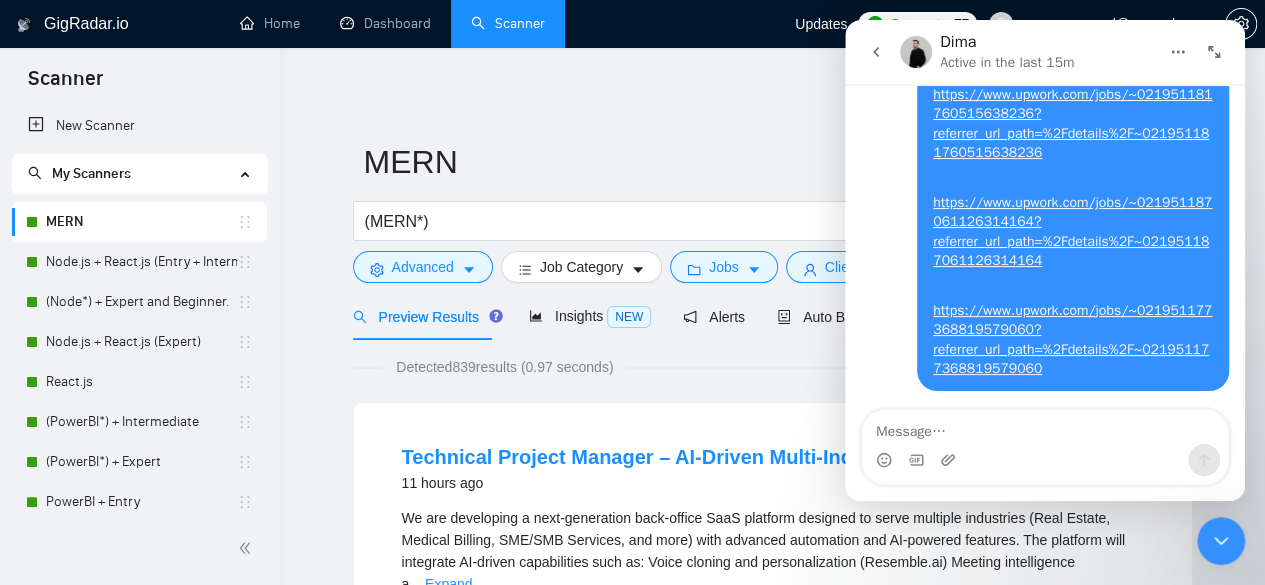 click 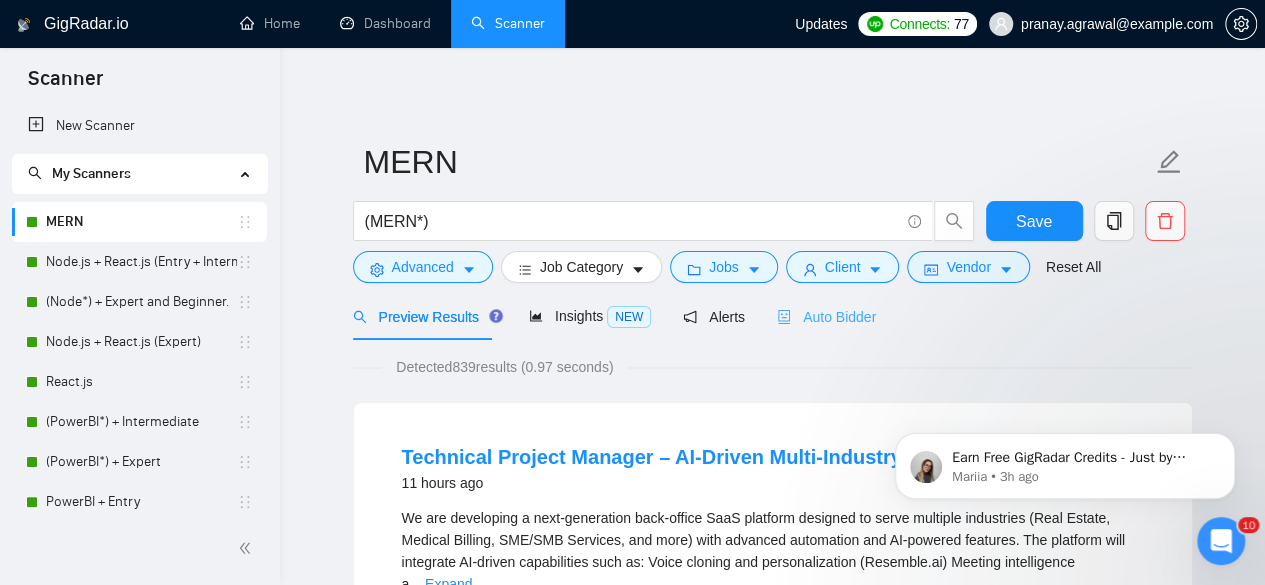 scroll, scrollTop: 0, scrollLeft: 0, axis: both 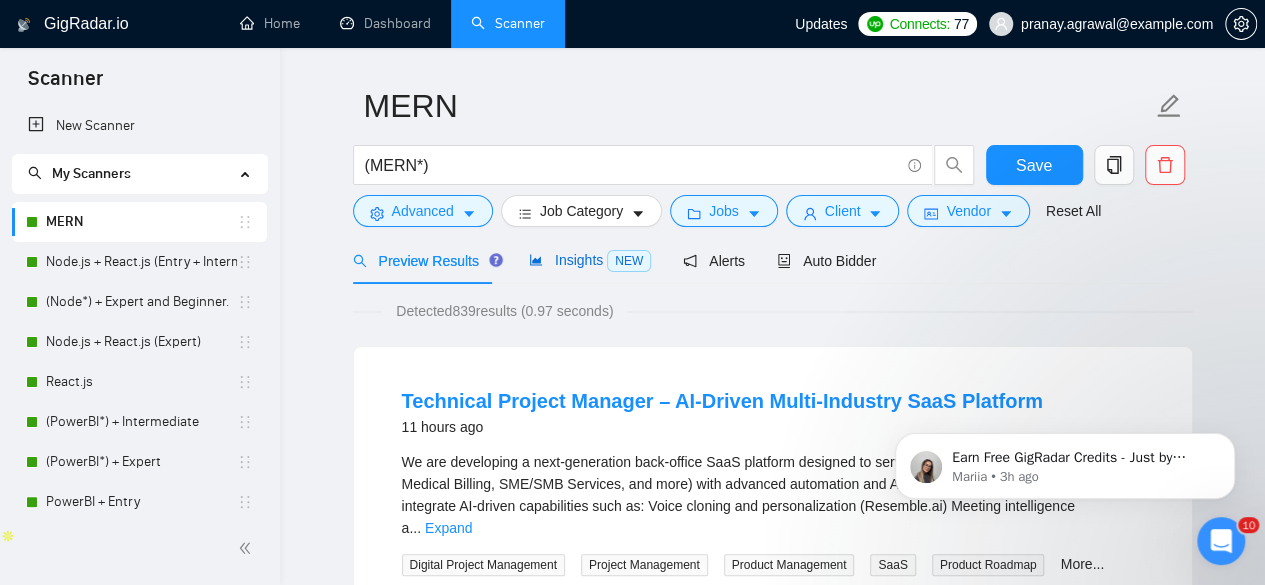 click on "Insights NEW" at bounding box center (590, 260) 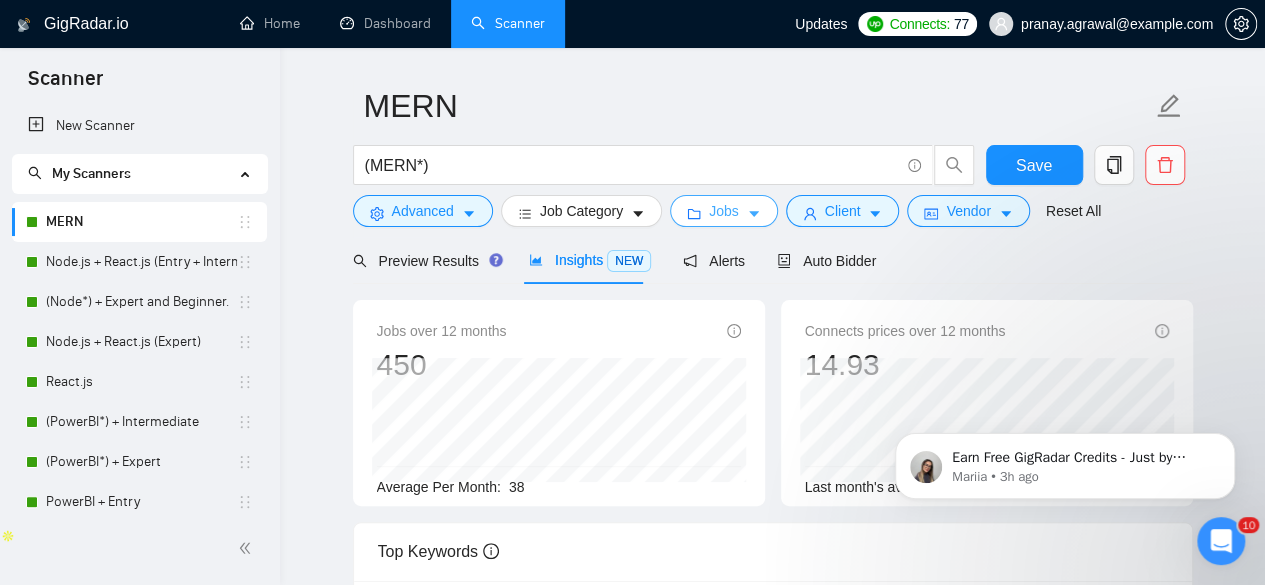 click on "Jobs" at bounding box center (724, 211) 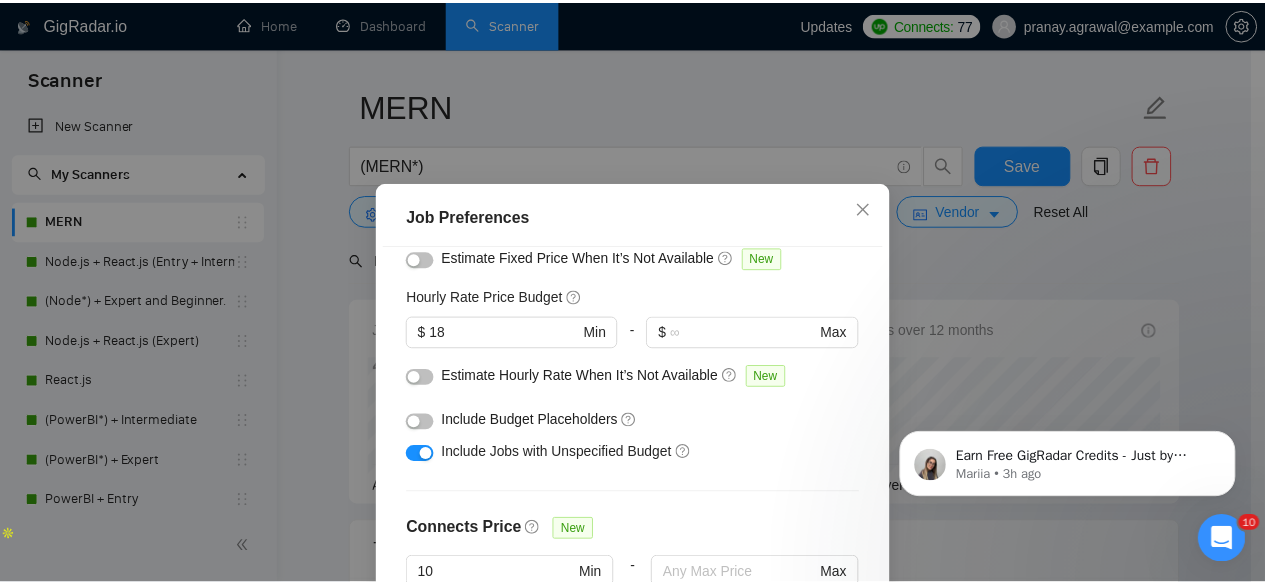 scroll, scrollTop: 112, scrollLeft: 0, axis: vertical 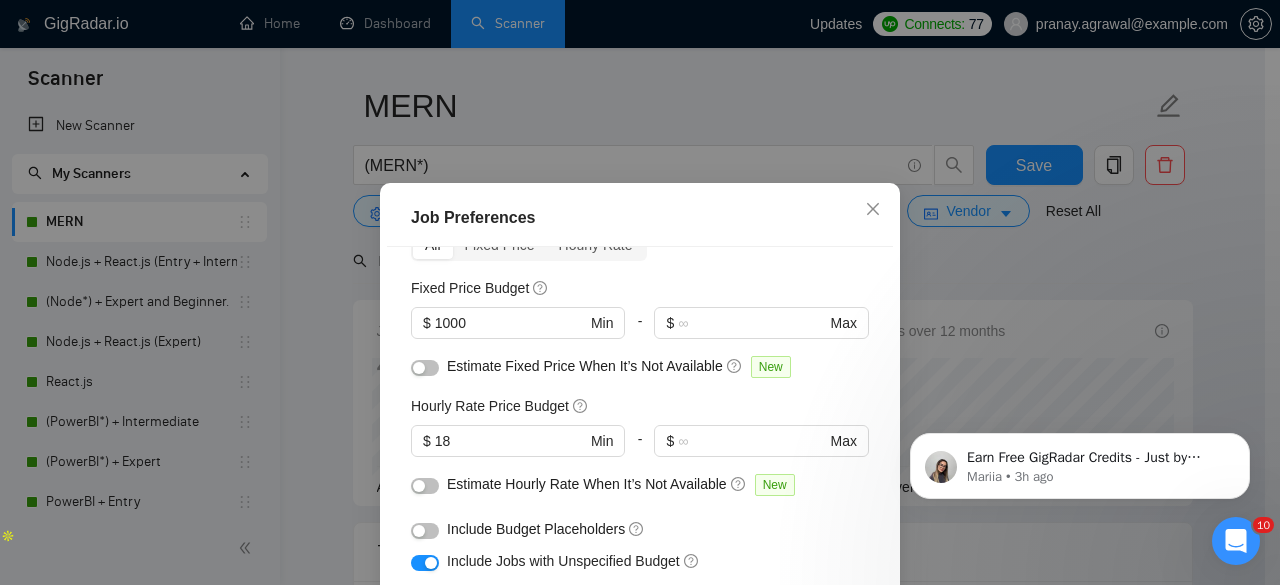 click on "Job Preferences Budget Project Type All Fixed Price Hourly Rate   Fixed Price Budget $ 1000 Min - $ Max Estimate Fixed Price When It’s Not Available New   Hourly Rate Price Budget $ 18 Min - $ Max Estimate Hourly Rate When It’s Not Available New Include Budget Placeholders Include Jobs with Unspecified Budget   Connects Price New 10 Min - Max Project Duration   Unspecified Less than 1 month 1 to 3 months 3 to 6 months More than 6 months Hourly Workload   Unspecified <30 hrs/week >30 hrs/week Hours TBD Unsure Job Posting Questions New   Any posting questions Description Preferences Description Size New   Any description size Reset OK" at bounding box center [640, 292] 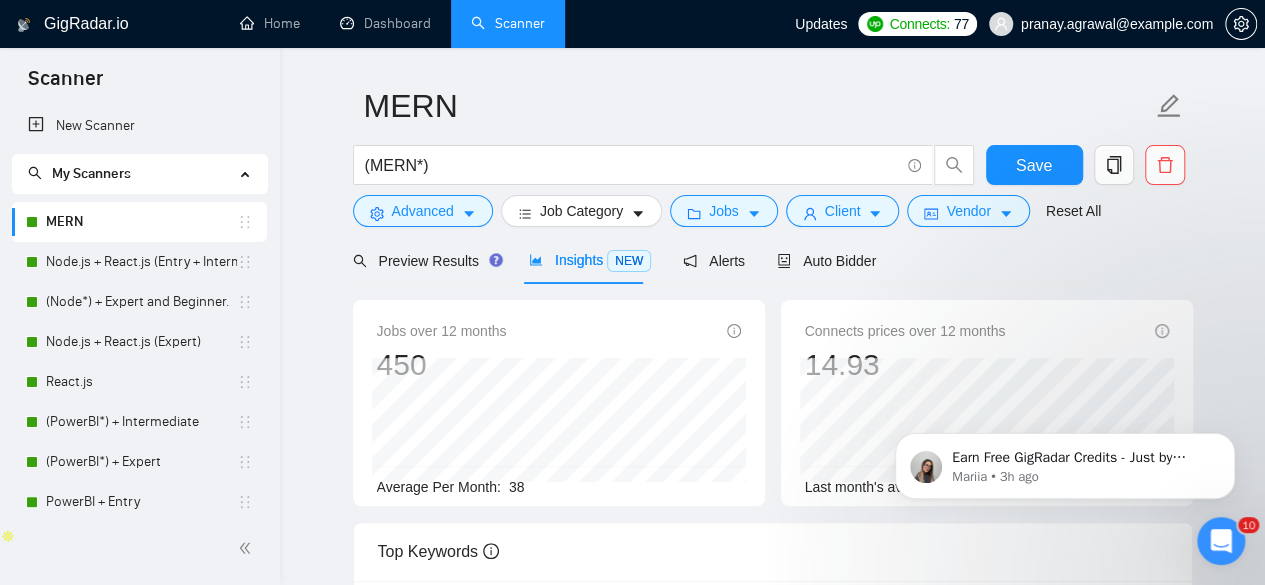 click 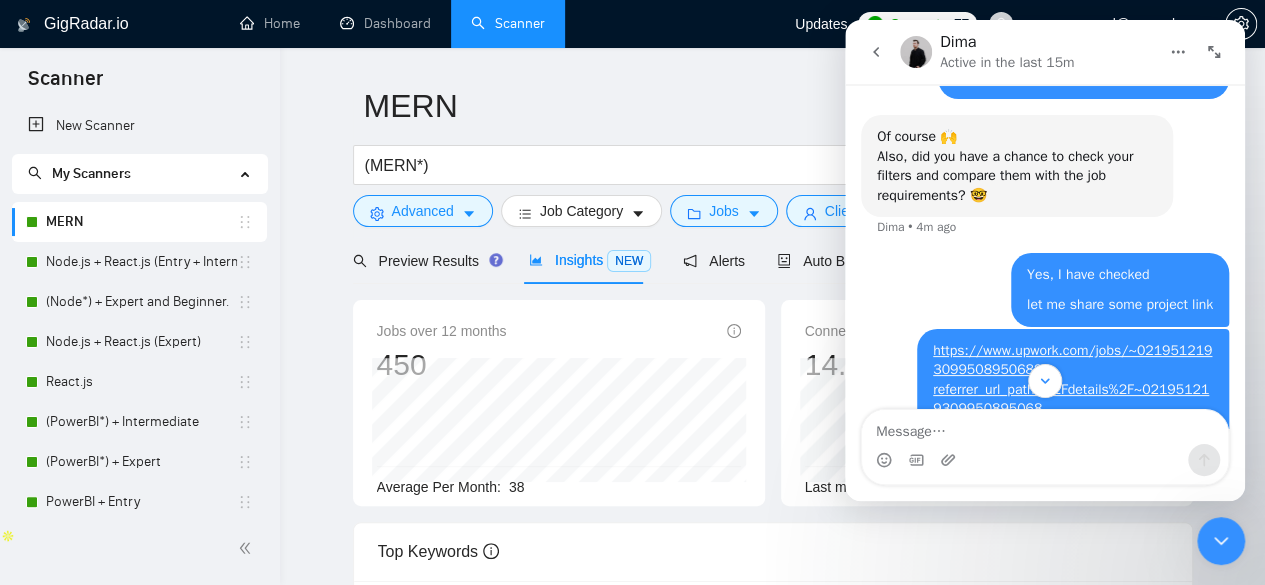 scroll, scrollTop: 800, scrollLeft: 0, axis: vertical 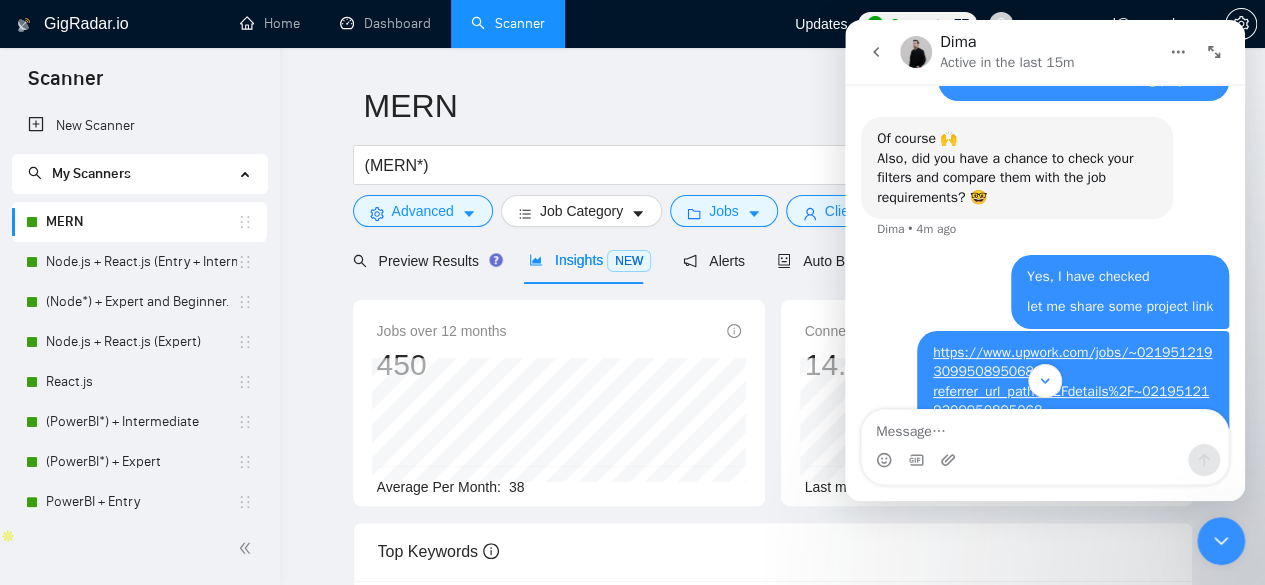click at bounding box center (916, 52) 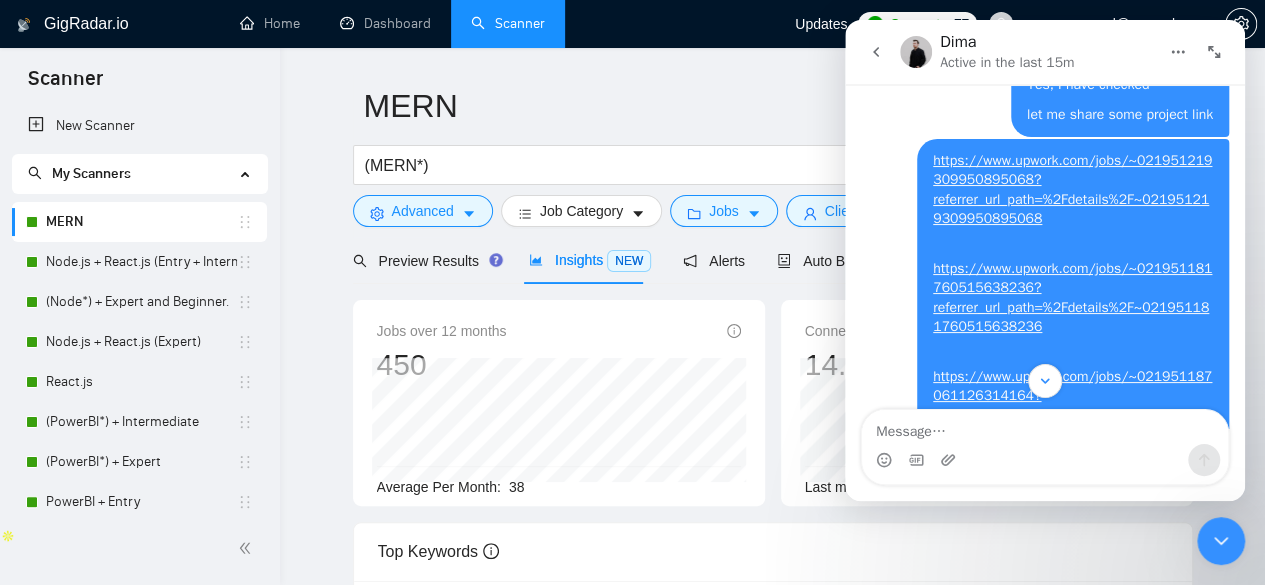 scroll, scrollTop: 1166, scrollLeft: 0, axis: vertical 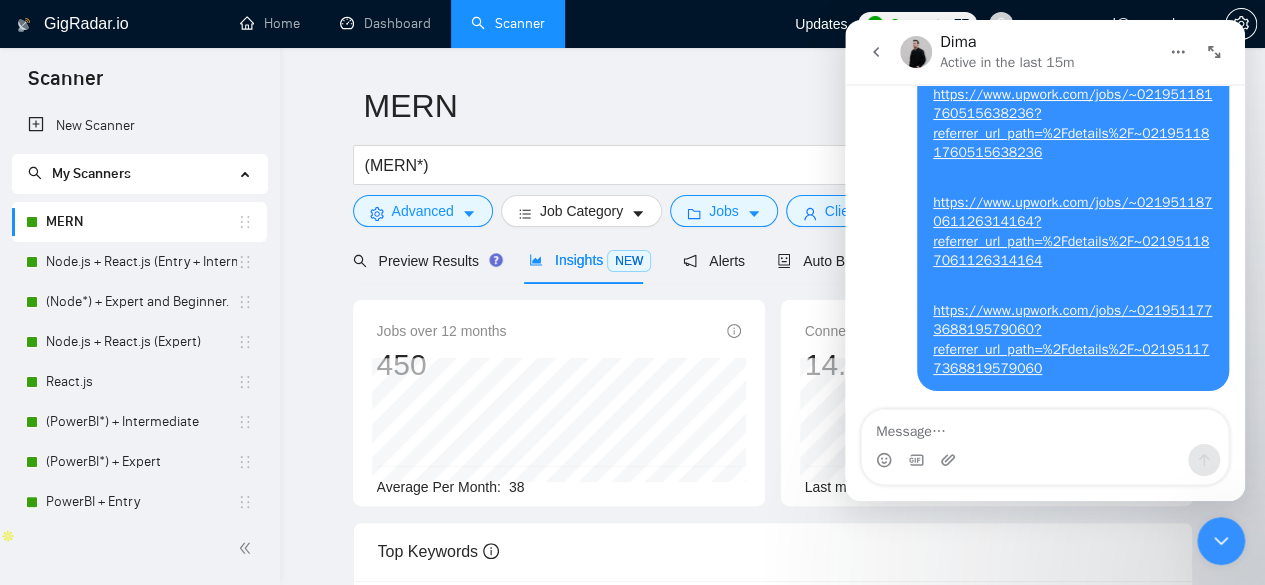 click at bounding box center [1221, 541] 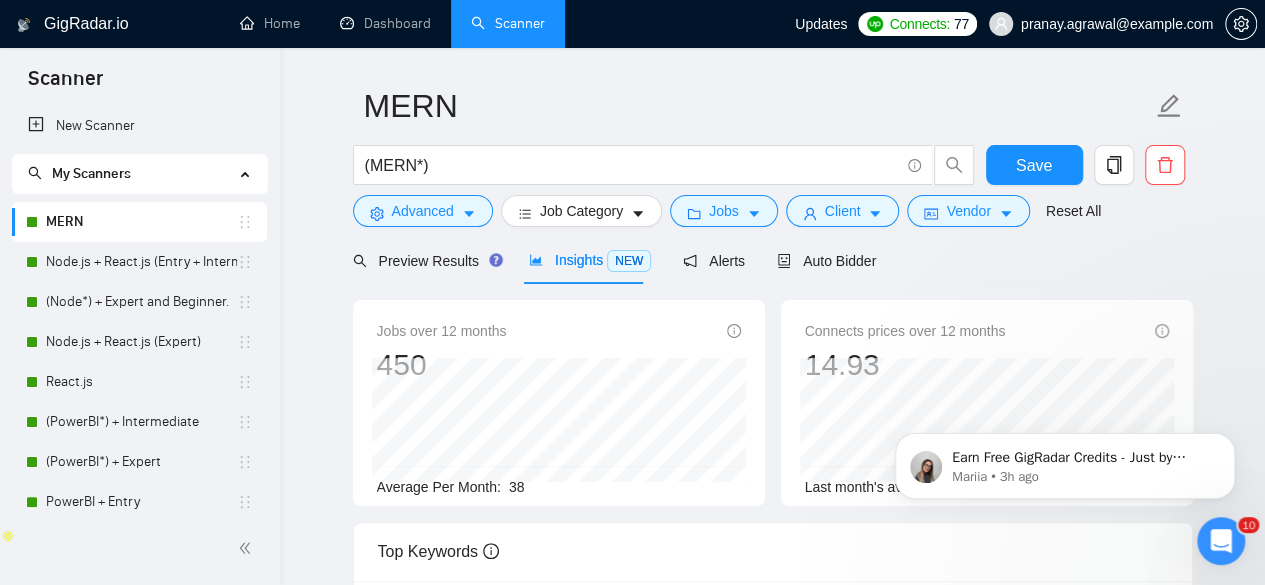scroll, scrollTop: 0, scrollLeft: 0, axis: both 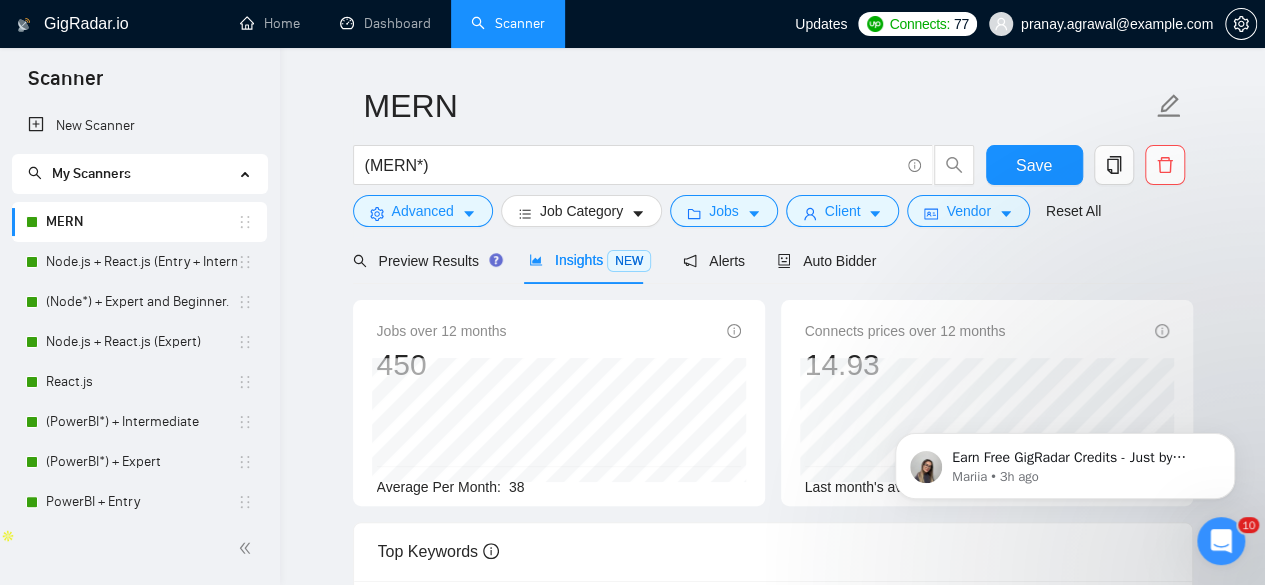 click 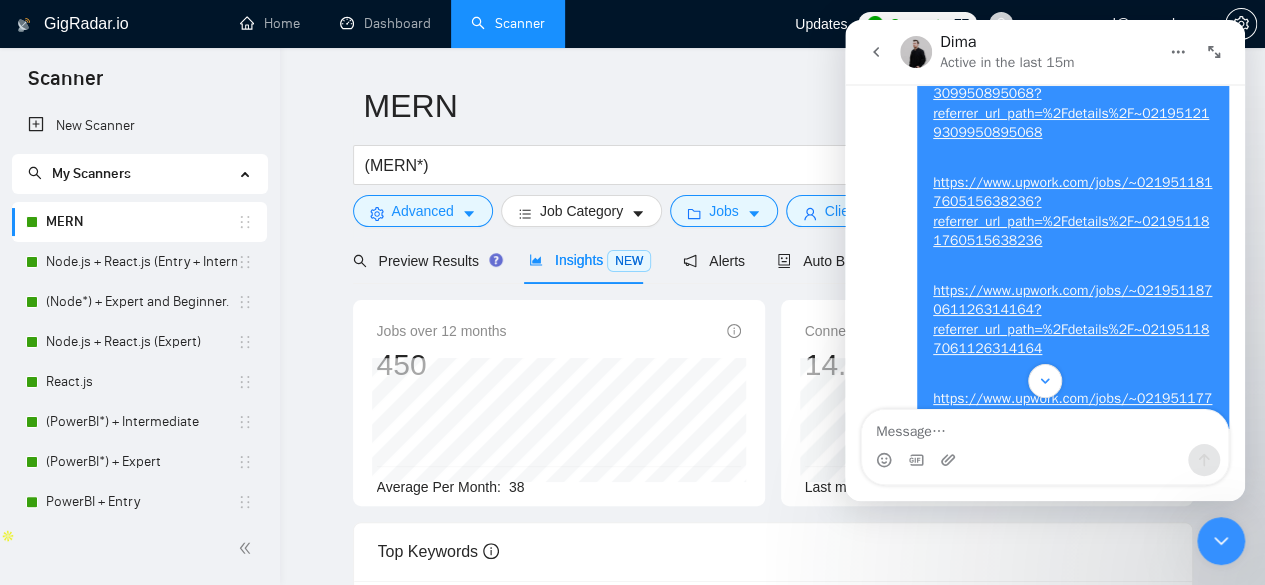 scroll, scrollTop: 1166, scrollLeft: 0, axis: vertical 